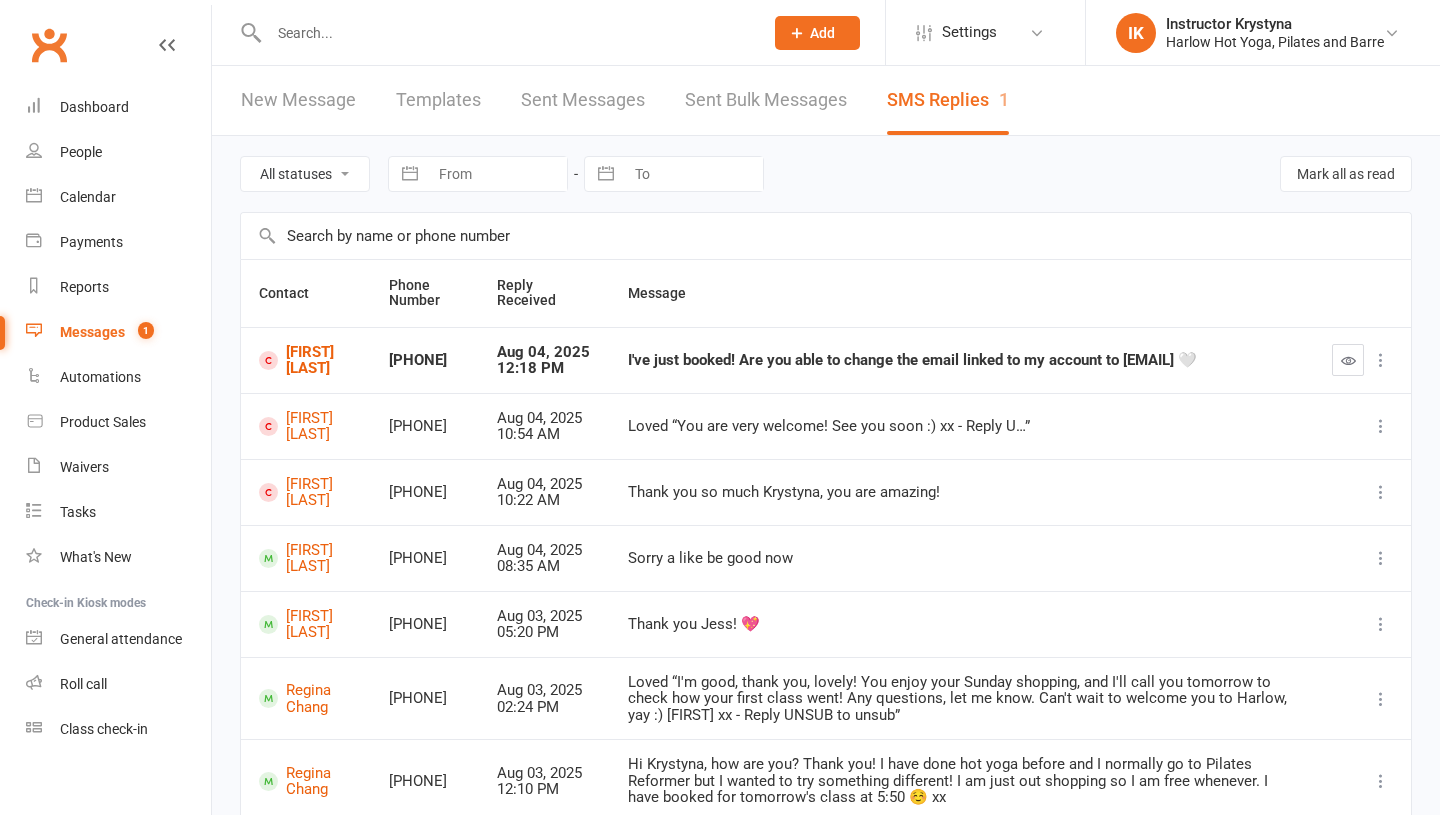 scroll, scrollTop: 0, scrollLeft: 0, axis: both 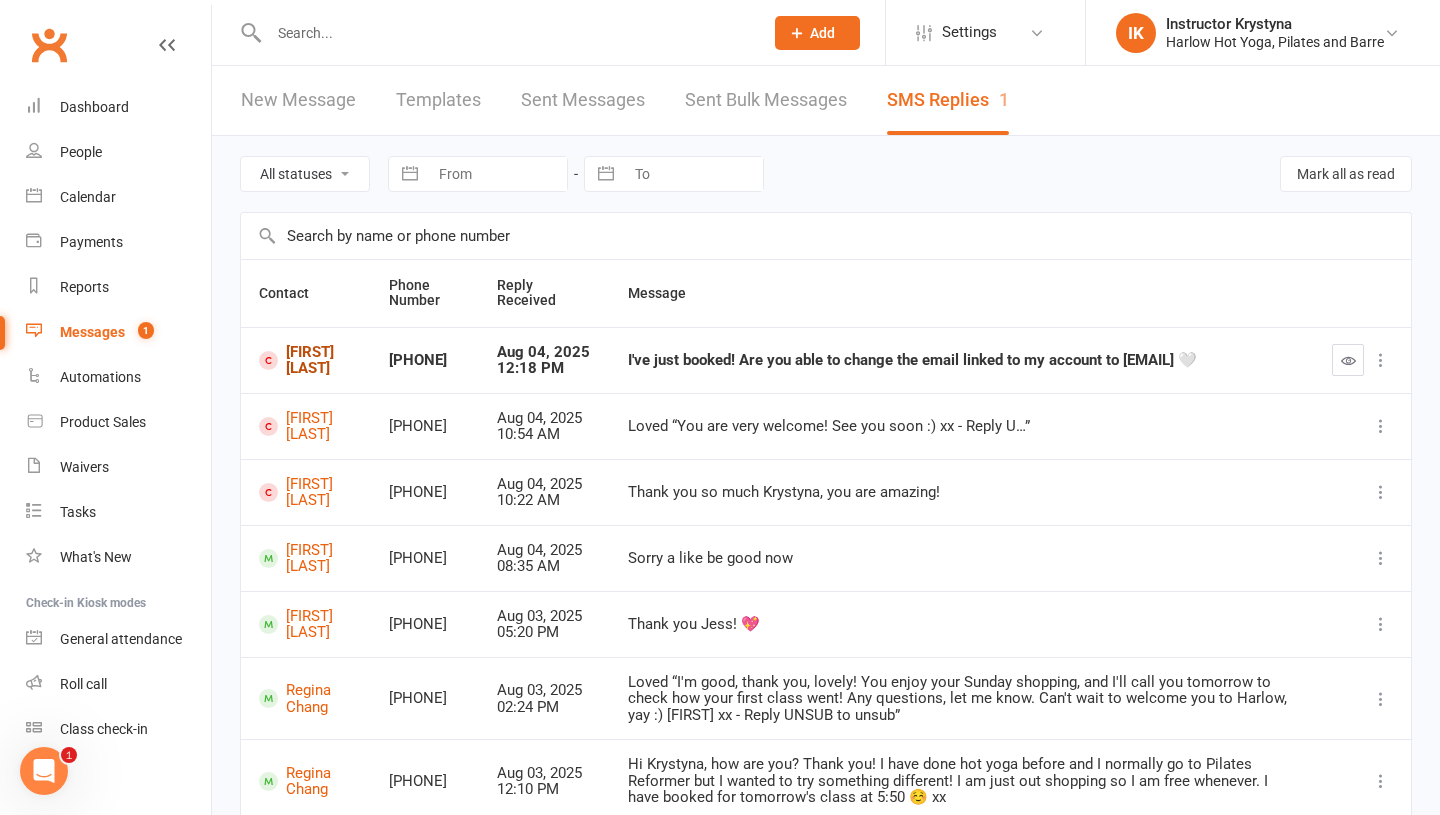 click on "[FIRST] [LAST]" at bounding box center (306, 360) 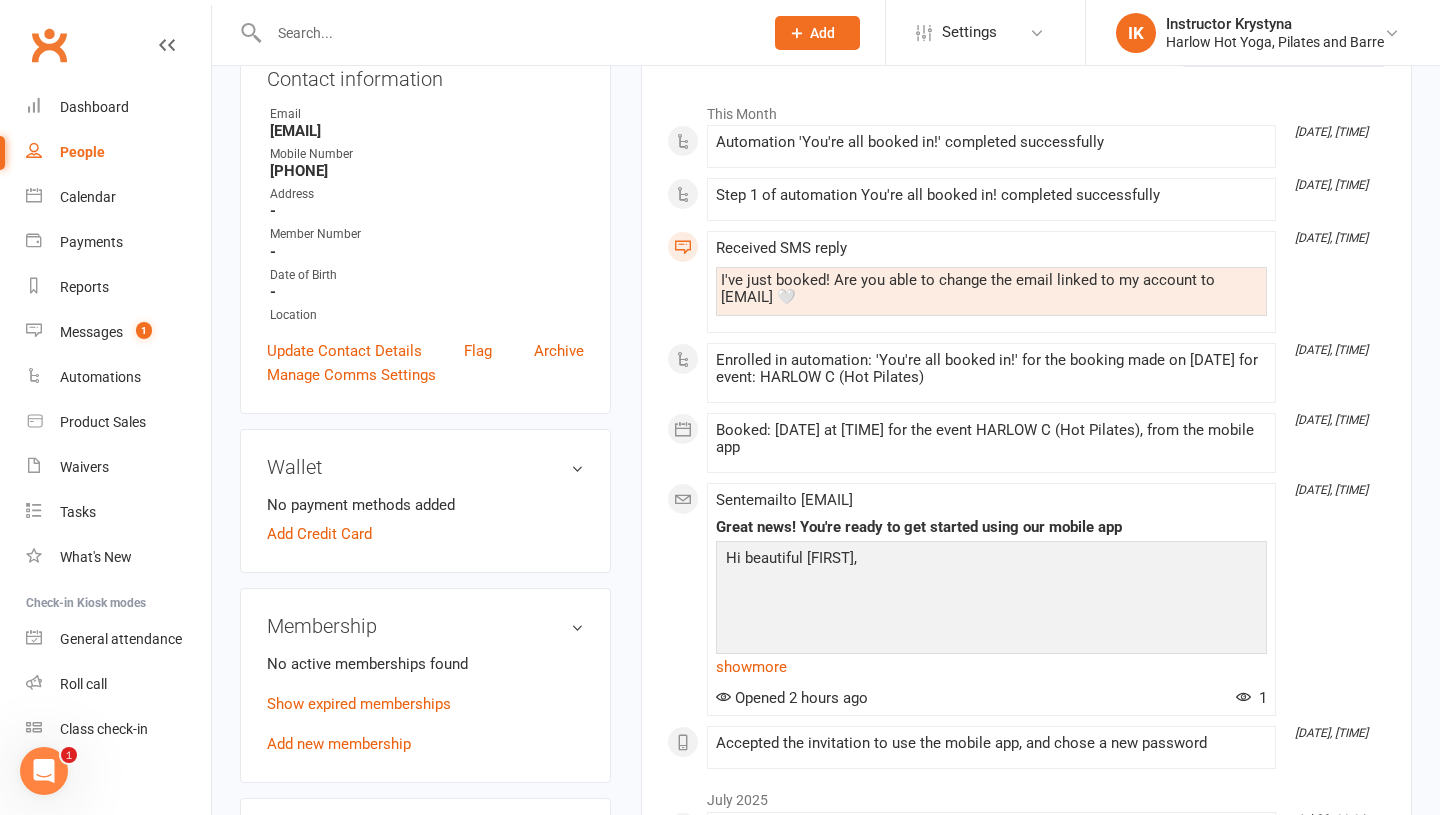 scroll, scrollTop: 320, scrollLeft: 0, axis: vertical 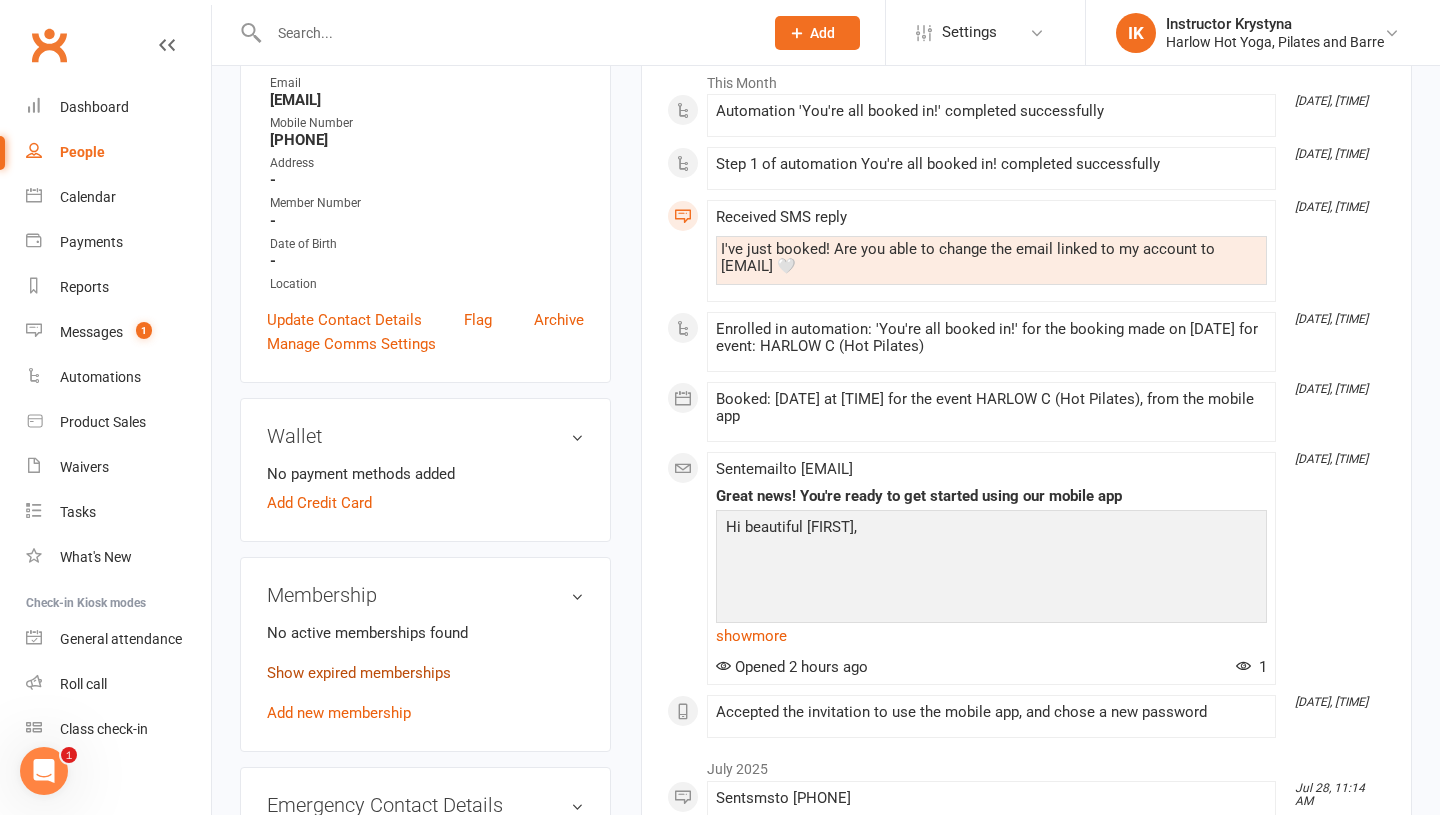 click on "Show expired memberships" at bounding box center (359, 673) 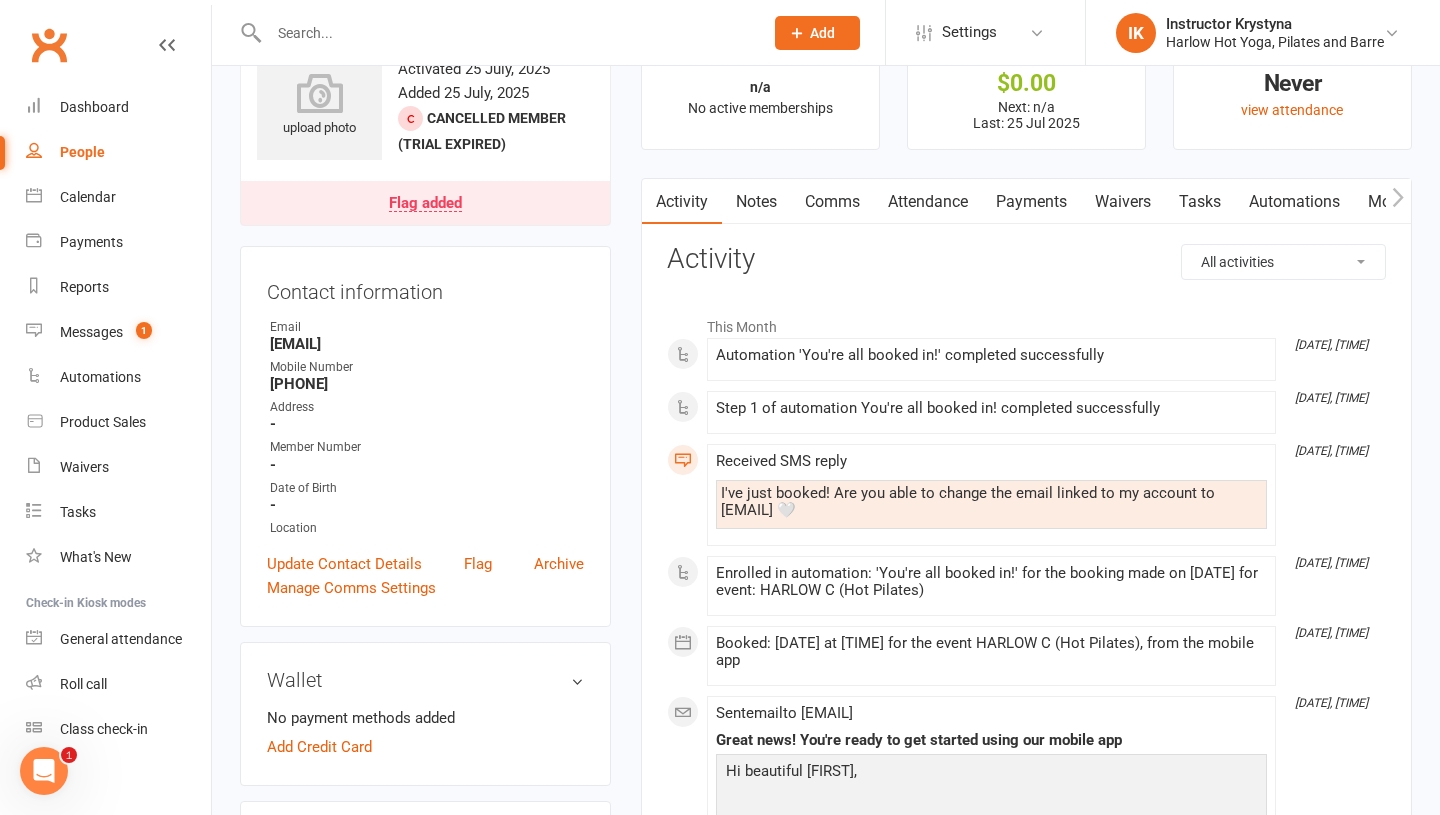 scroll, scrollTop: 49, scrollLeft: 0, axis: vertical 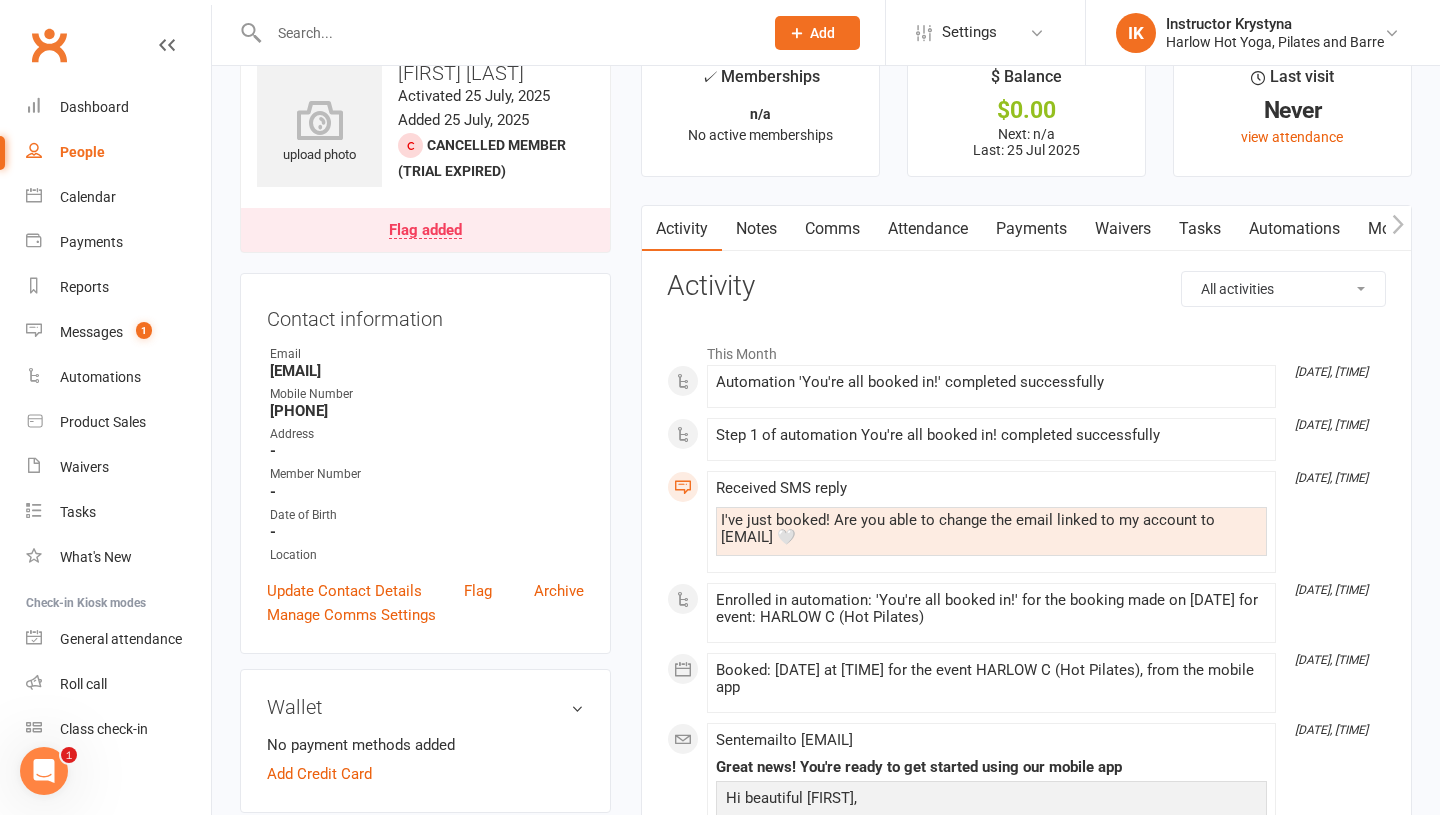 drag, startPoint x: 920, startPoint y: 534, endPoint x: 720, endPoint y: 535, distance: 200.0025 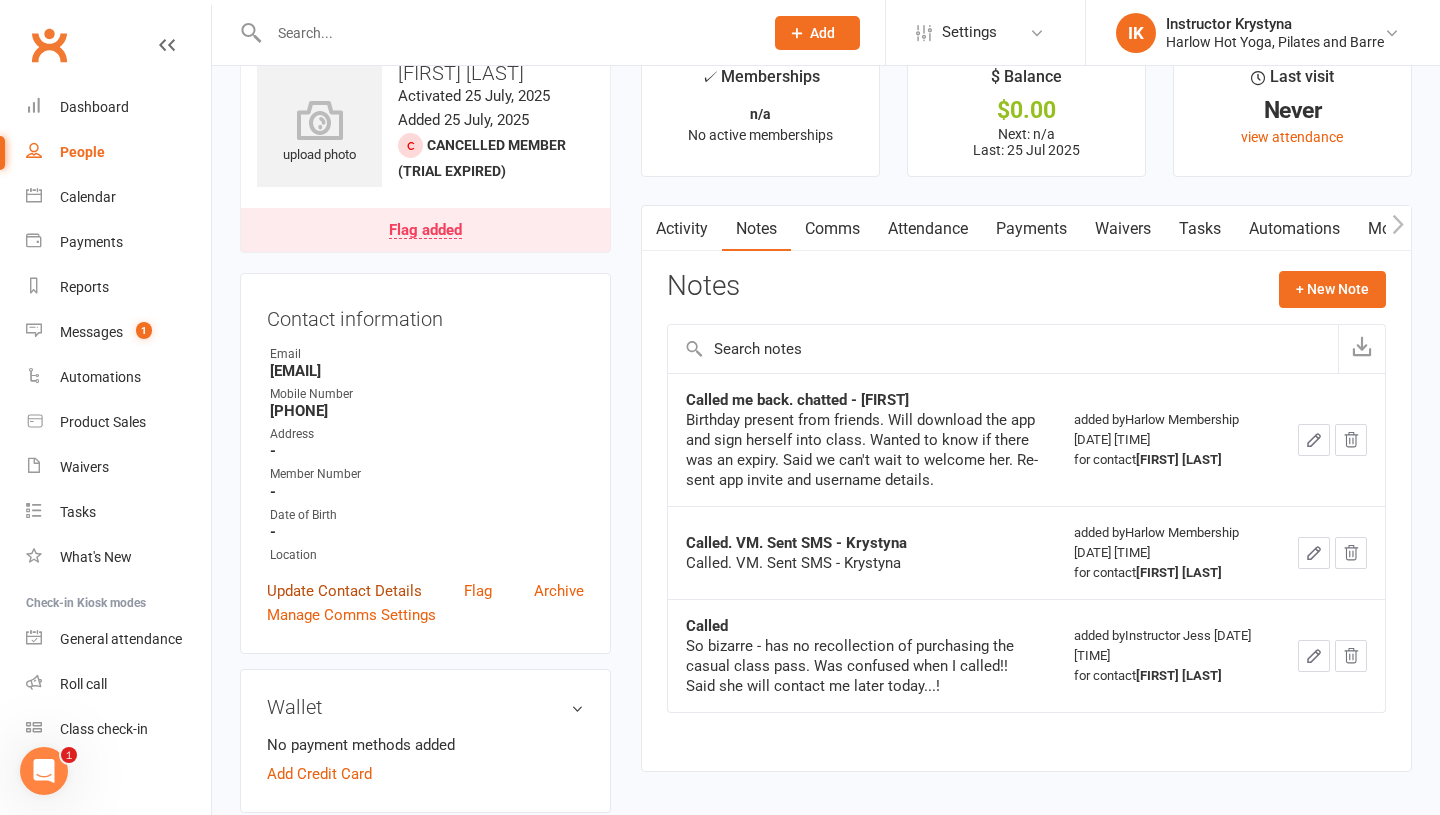 click on "Update Contact Details" at bounding box center [344, 591] 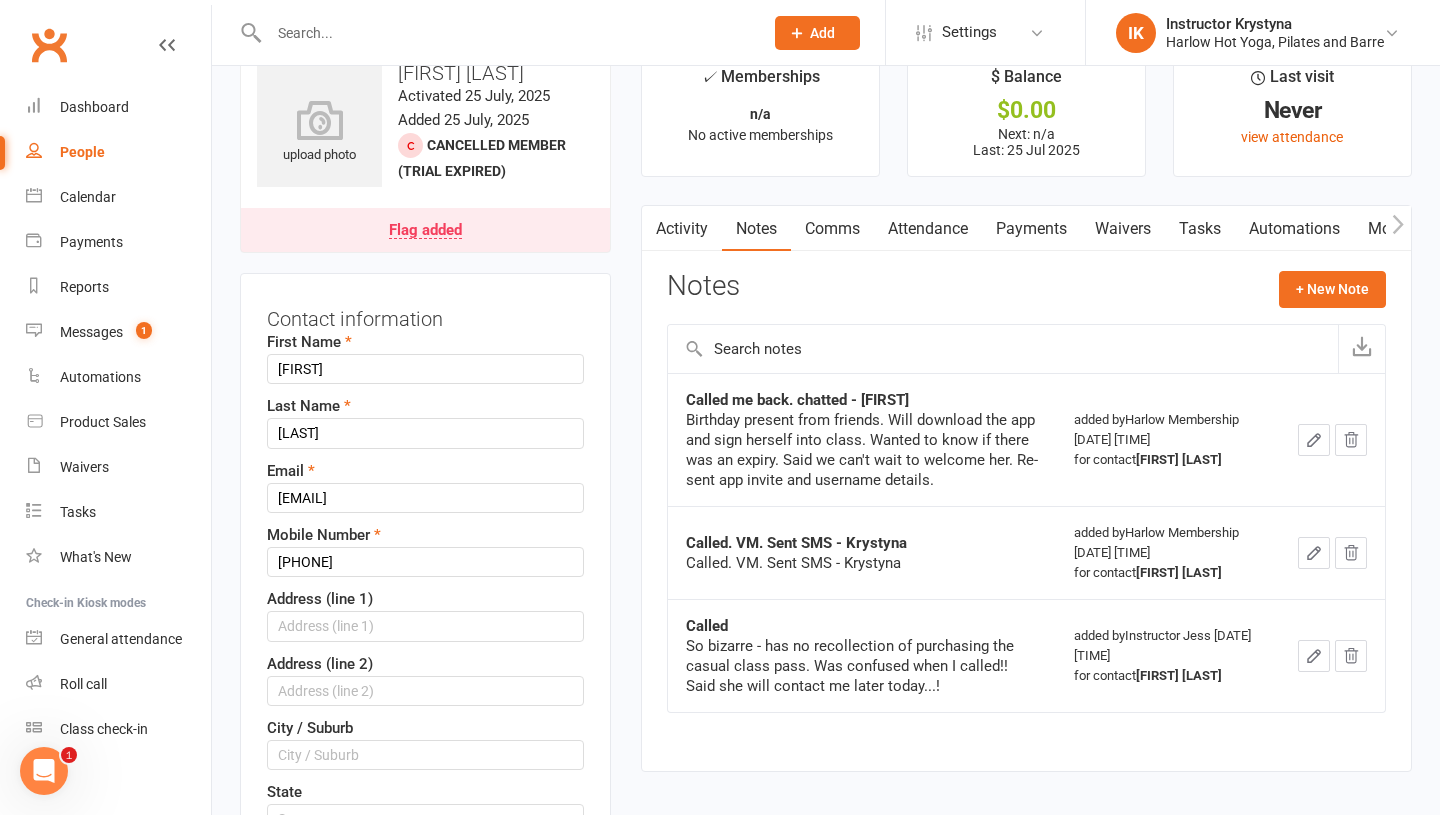 scroll, scrollTop: 94, scrollLeft: 0, axis: vertical 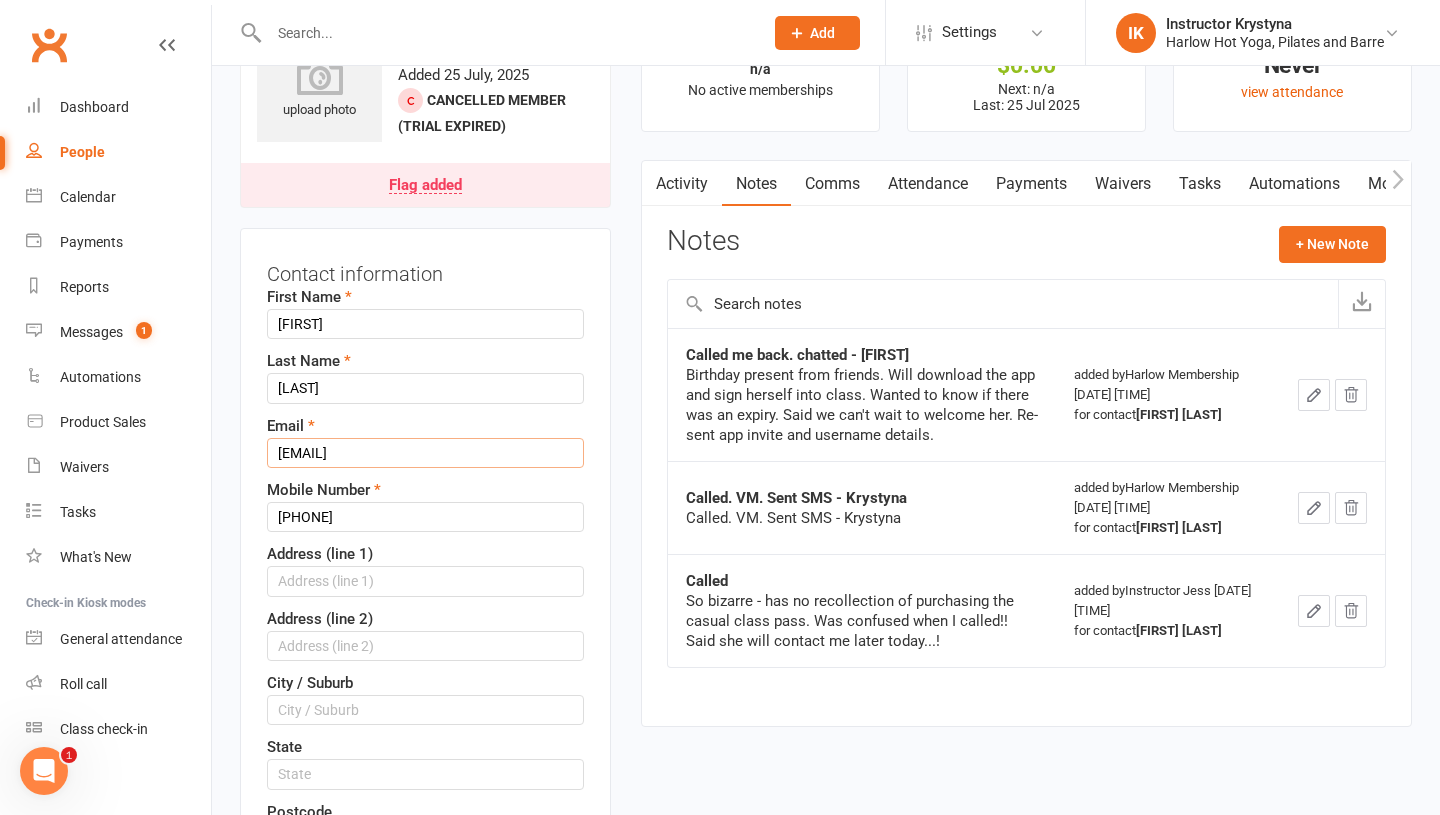 click on "[EMAIL]" at bounding box center [425, 453] 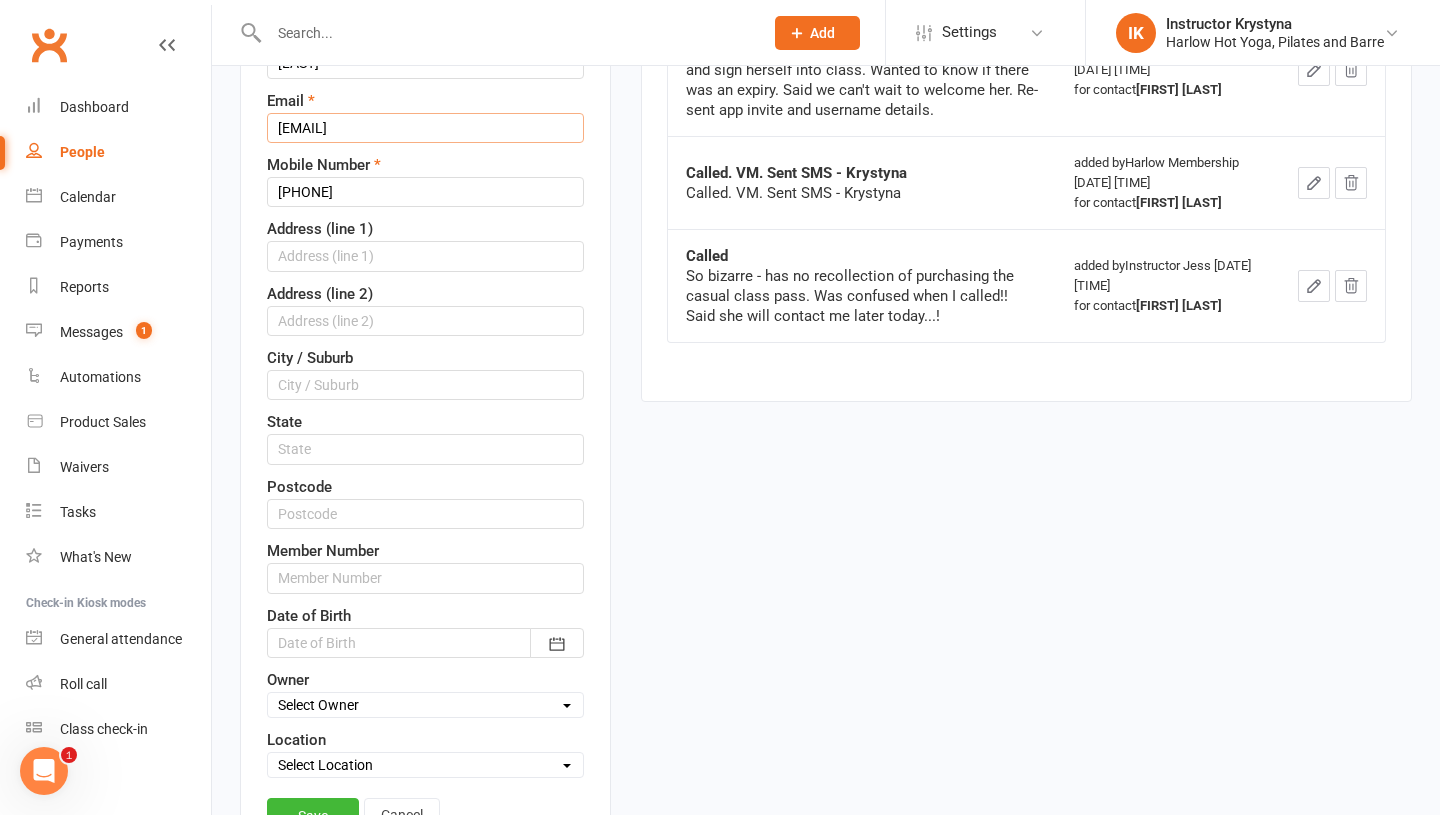 scroll, scrollTop: 500, scrollLeft: 0, axis: vertical 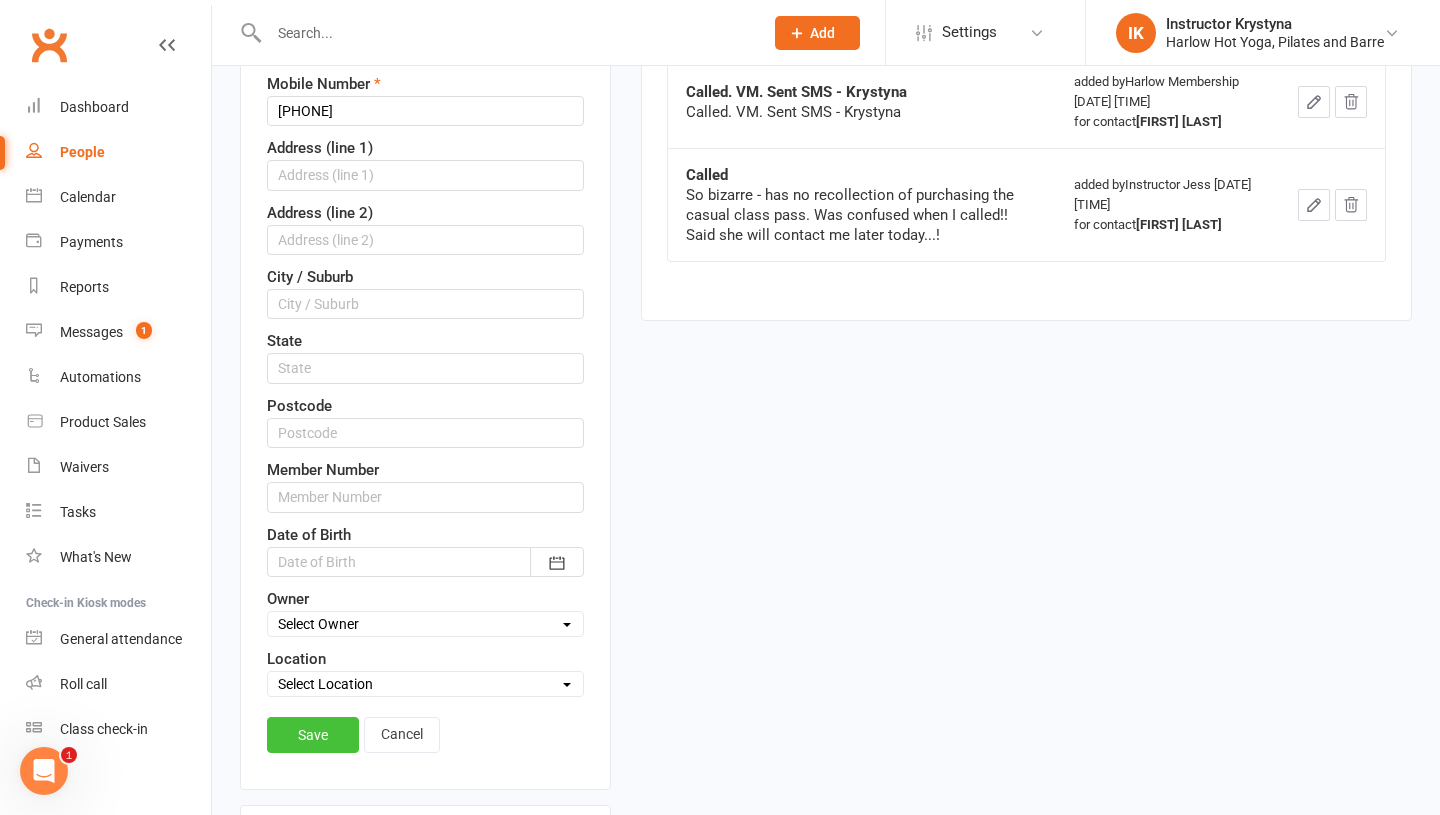 type on "[EMAIL]" 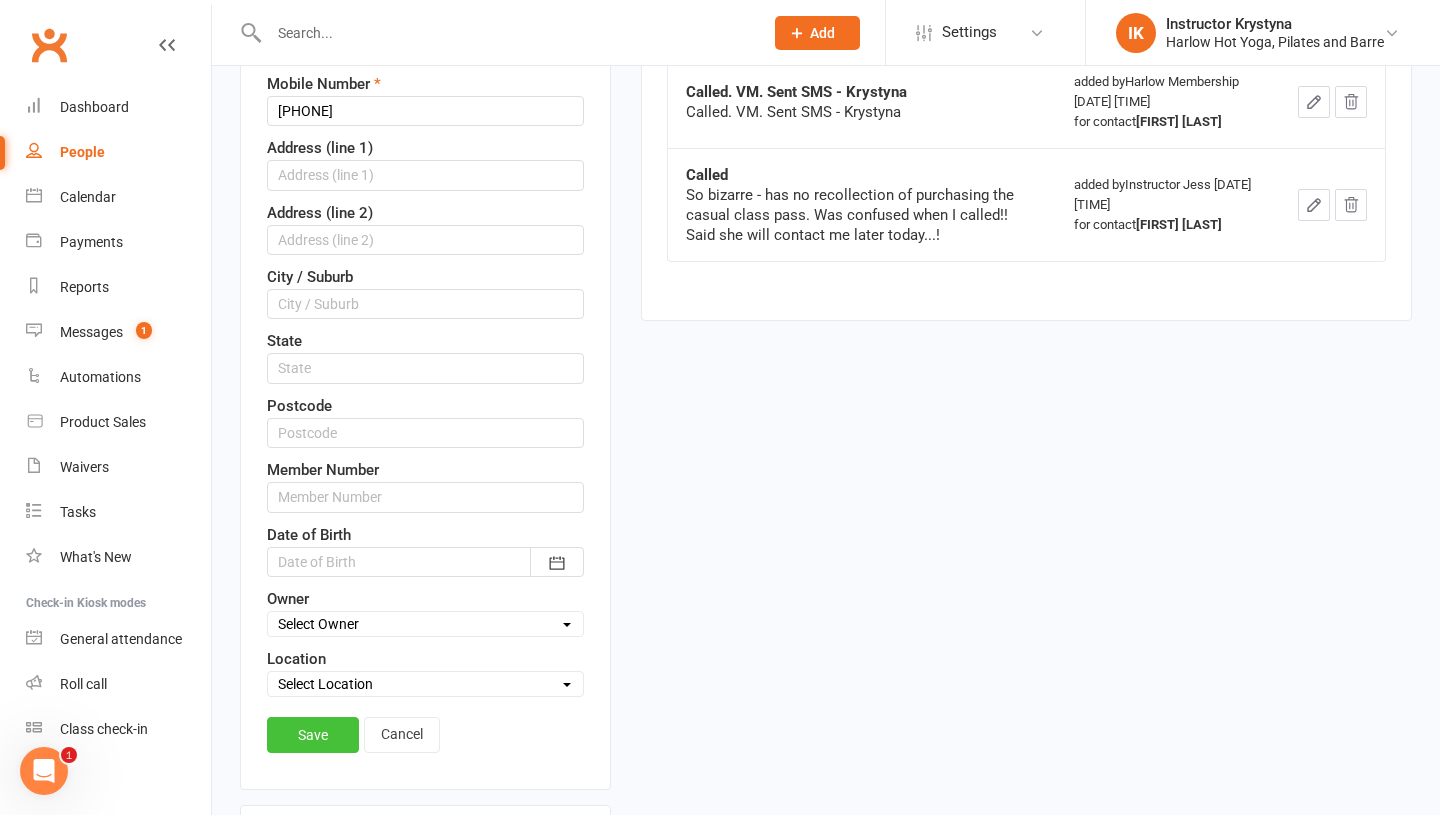click on "Save" at bounding box center (313, 735) 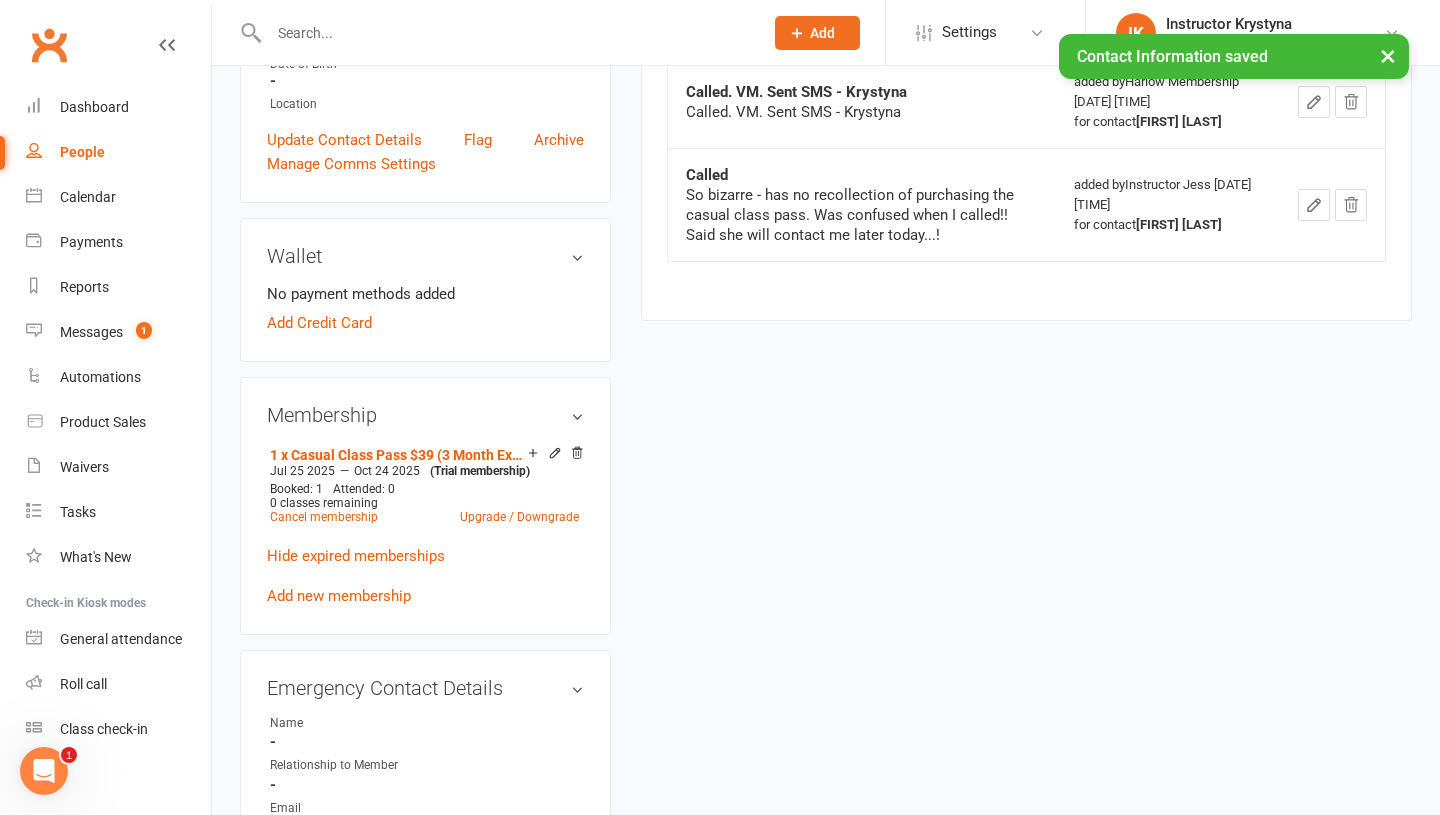 scroll, scrollTop: 0, scrollLeft: 0, axis: both 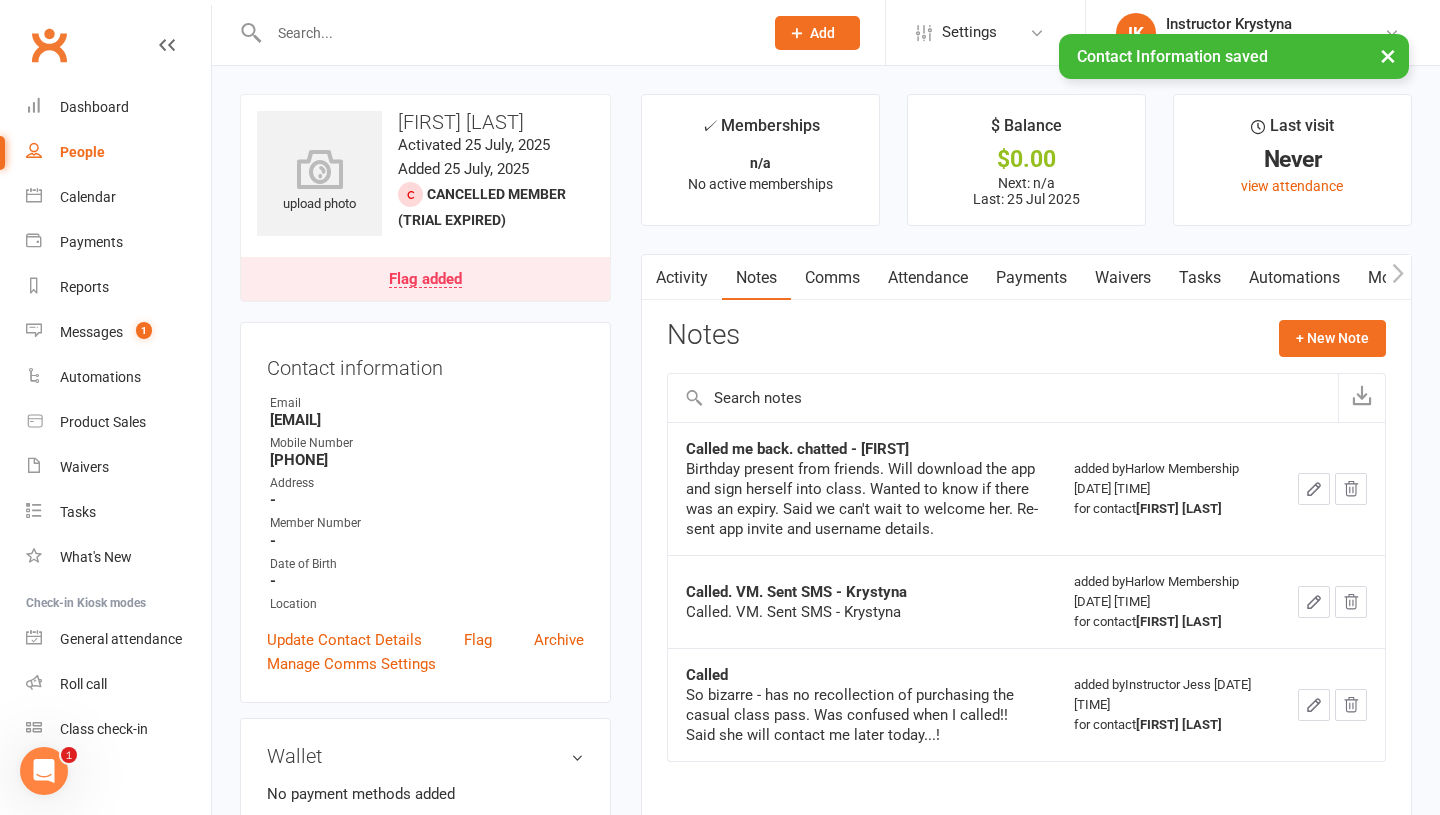 click on "Attendance" at bounding box center (928, 278) 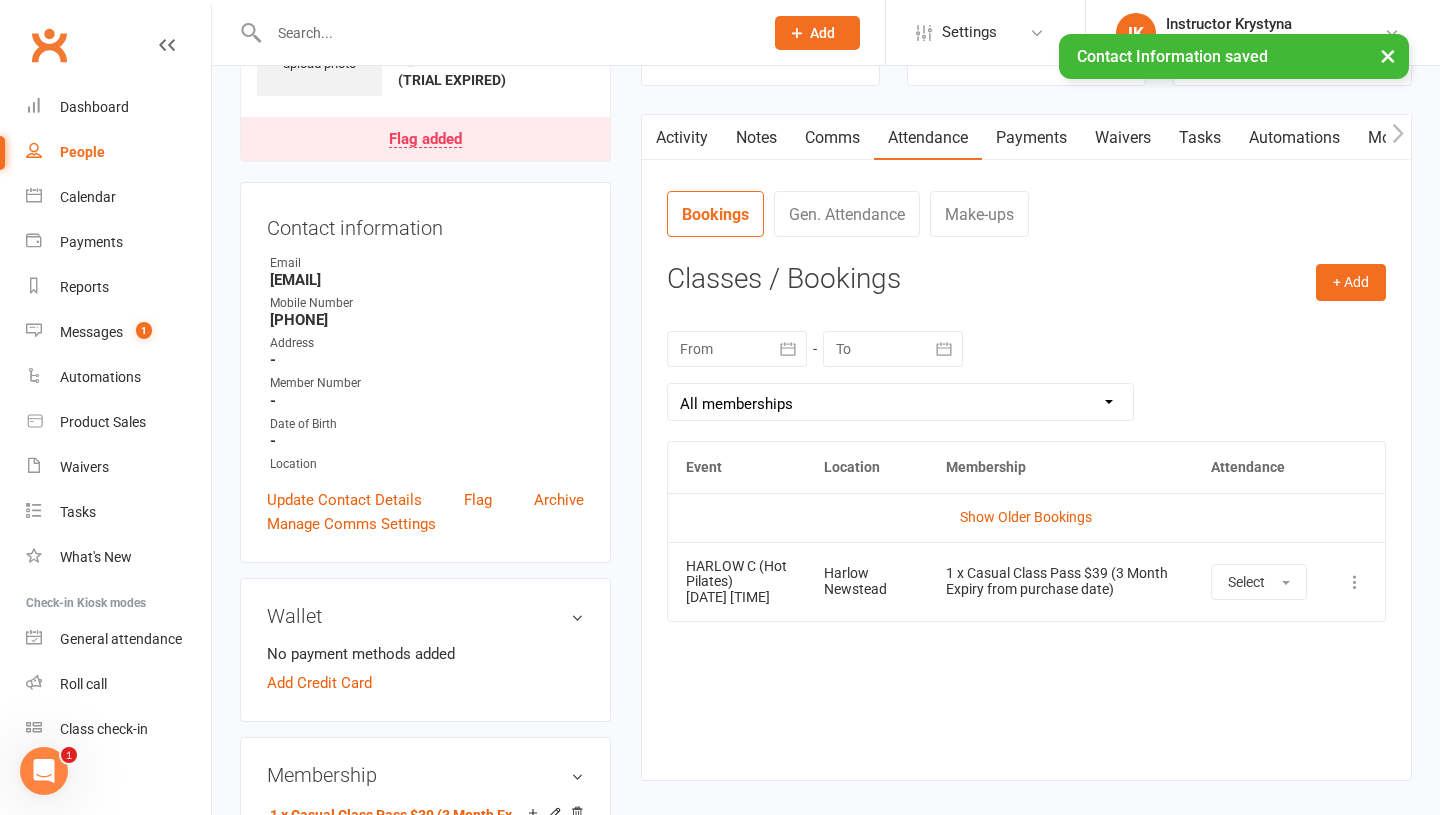 scroll, scrollTop: 0, scrollLeft: 0, axis: both 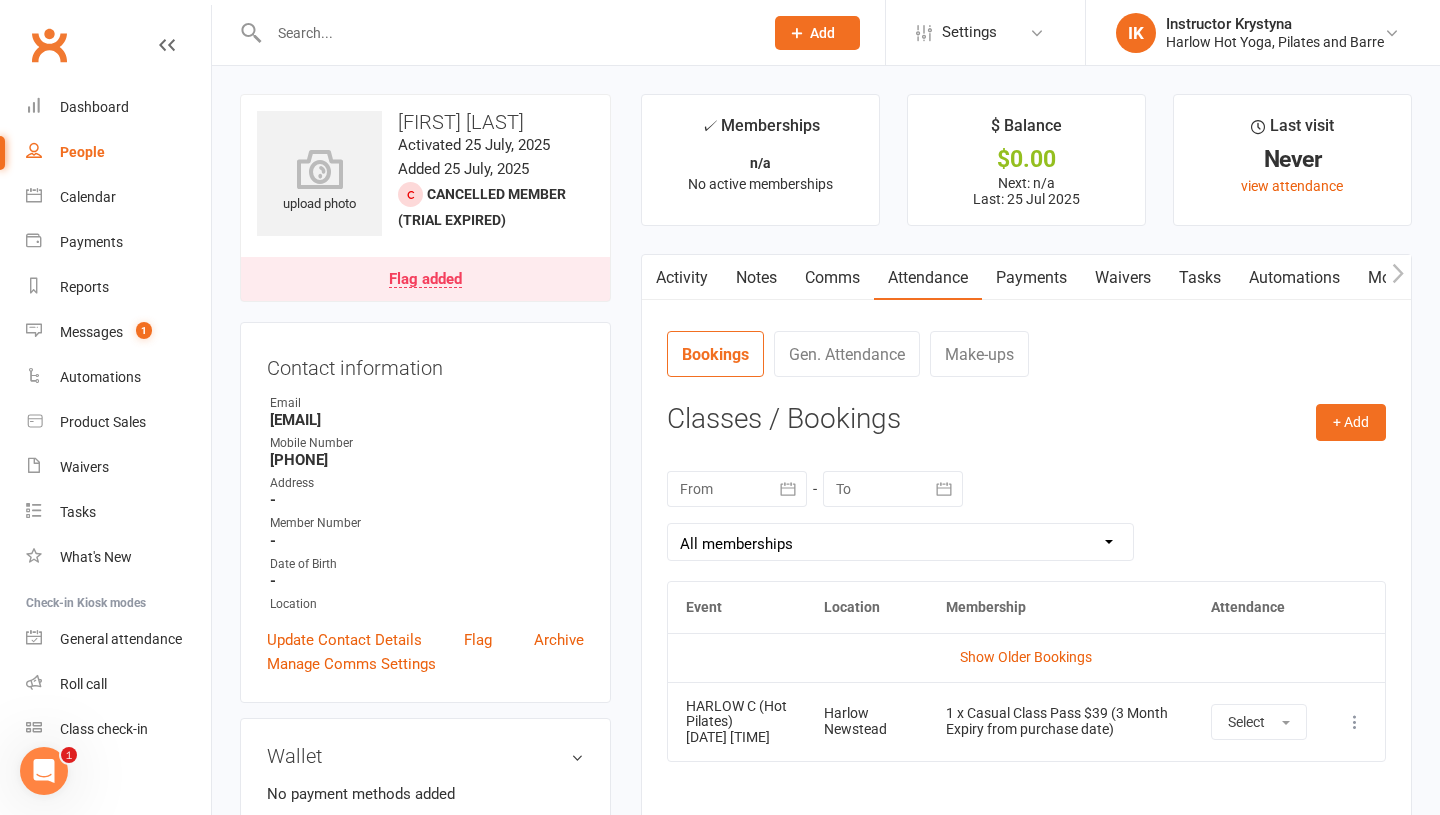 click on "Notes" at bounding box center [756, 278] 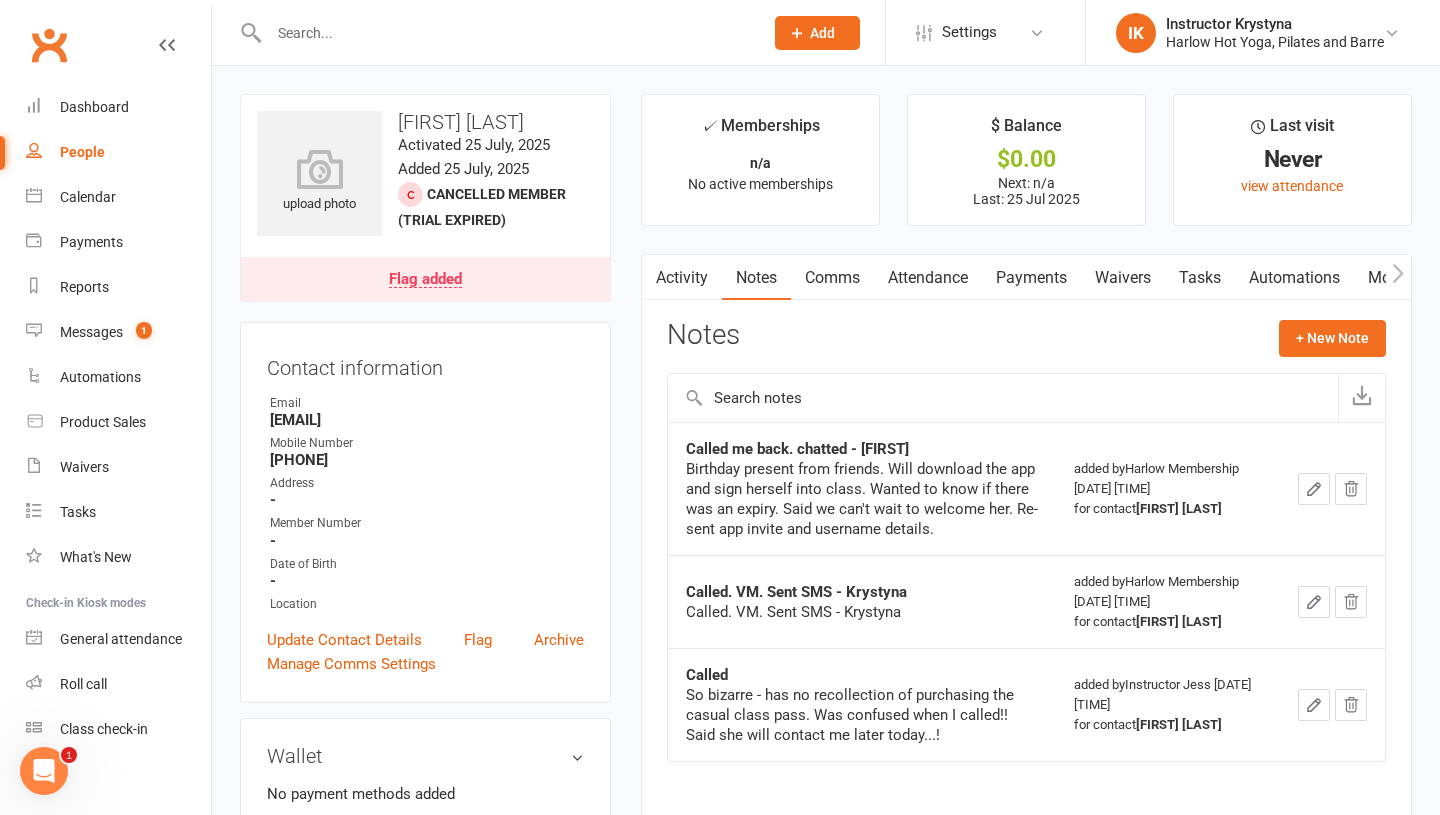 click on "Comms" at bounding box center [832, 278] 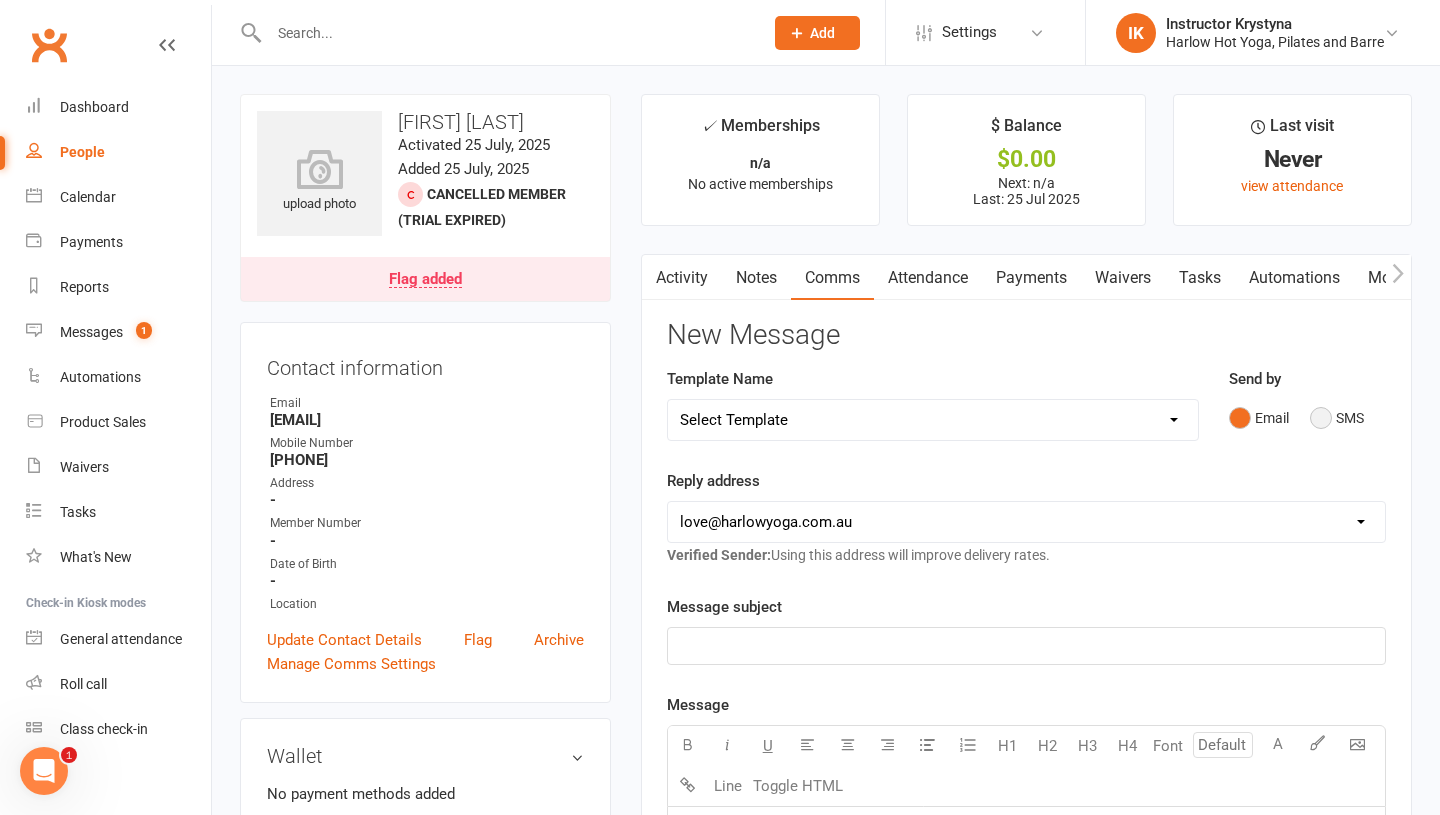 click on "SMS" at bounding box center [1337, 418] 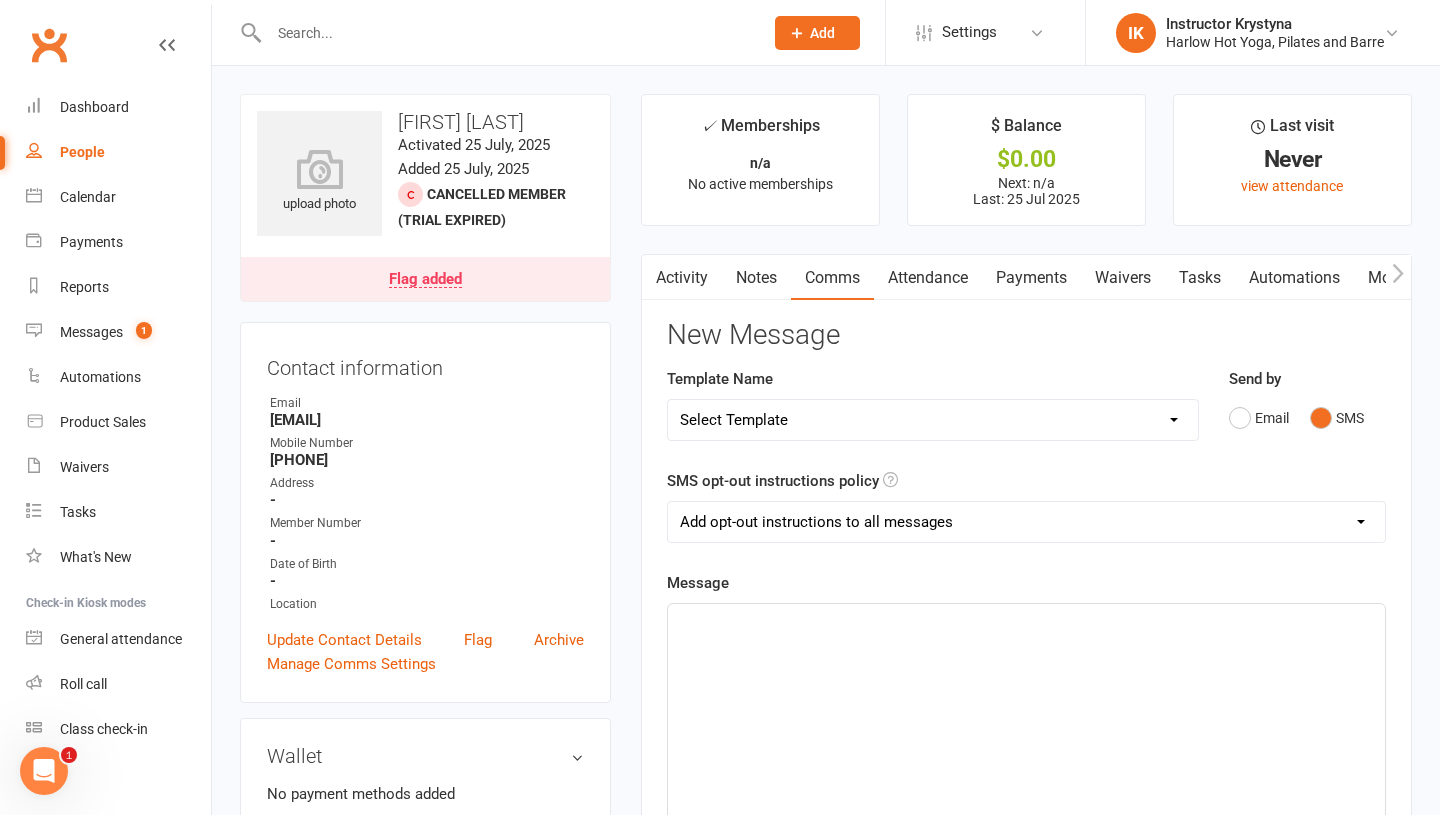 click on "﻿" 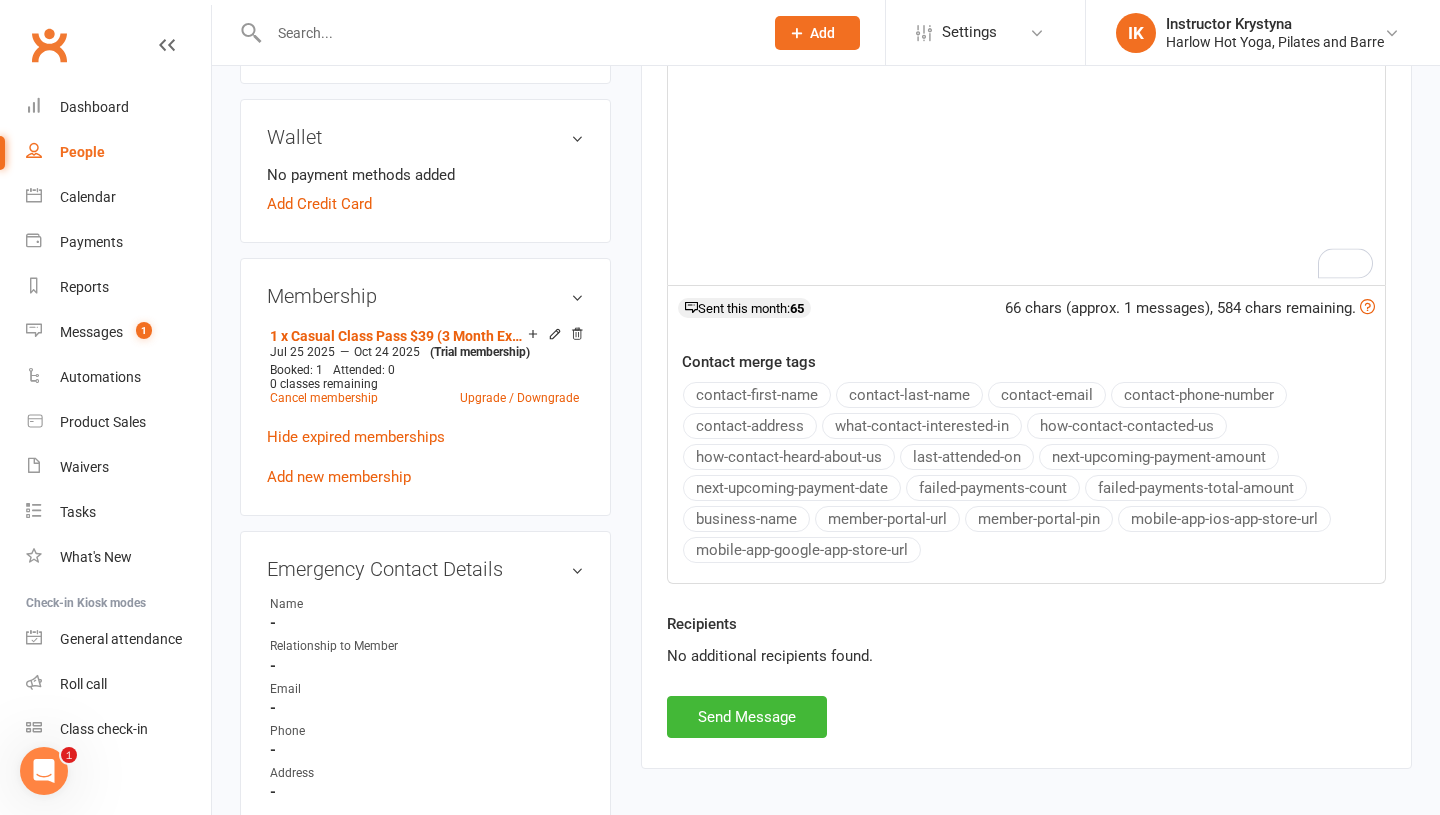 scroll, scrollTop: 628, scrollLeft: 0, axis: vertical 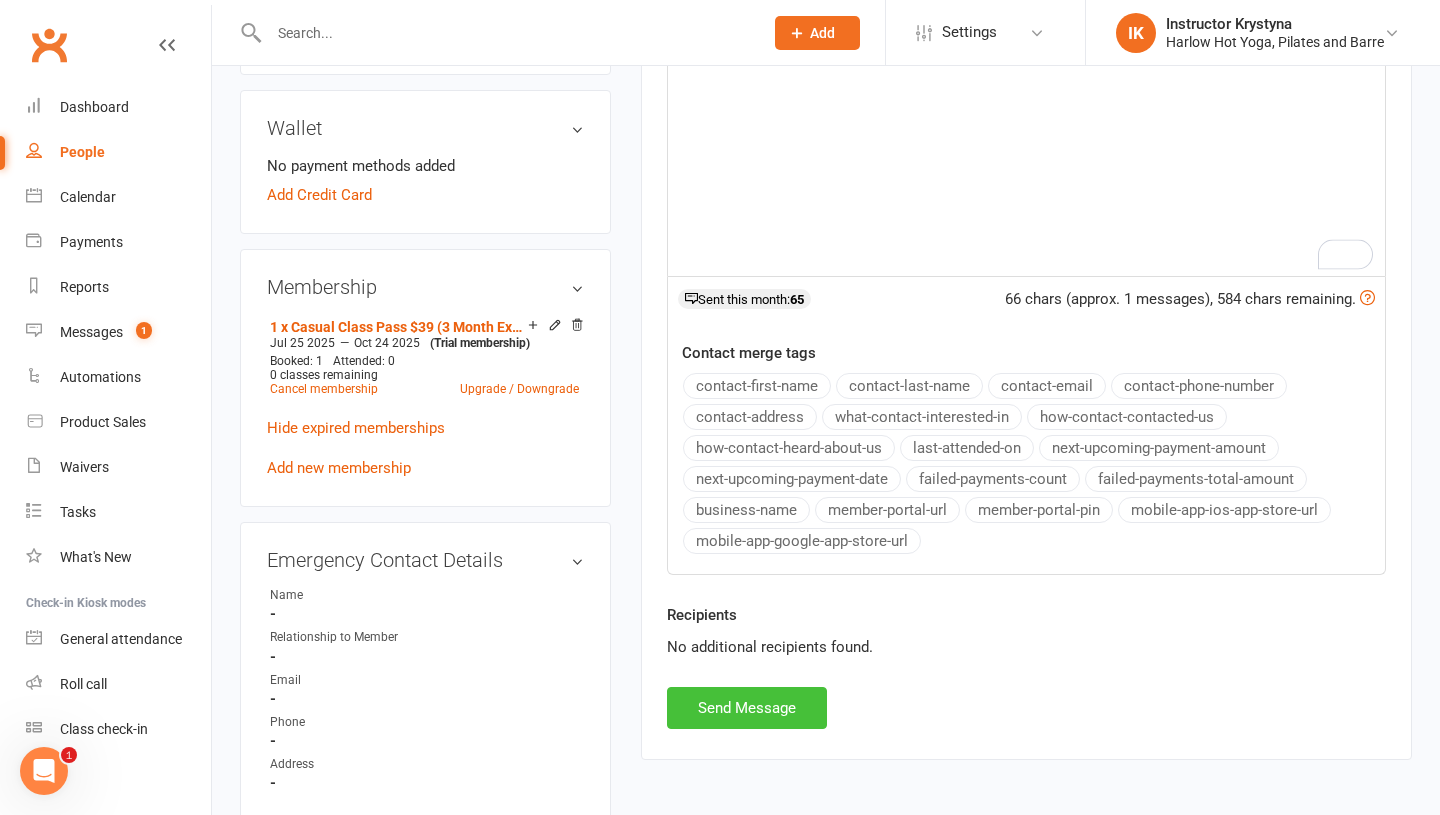 click on "Send Message" at bounding box center (747, 708) 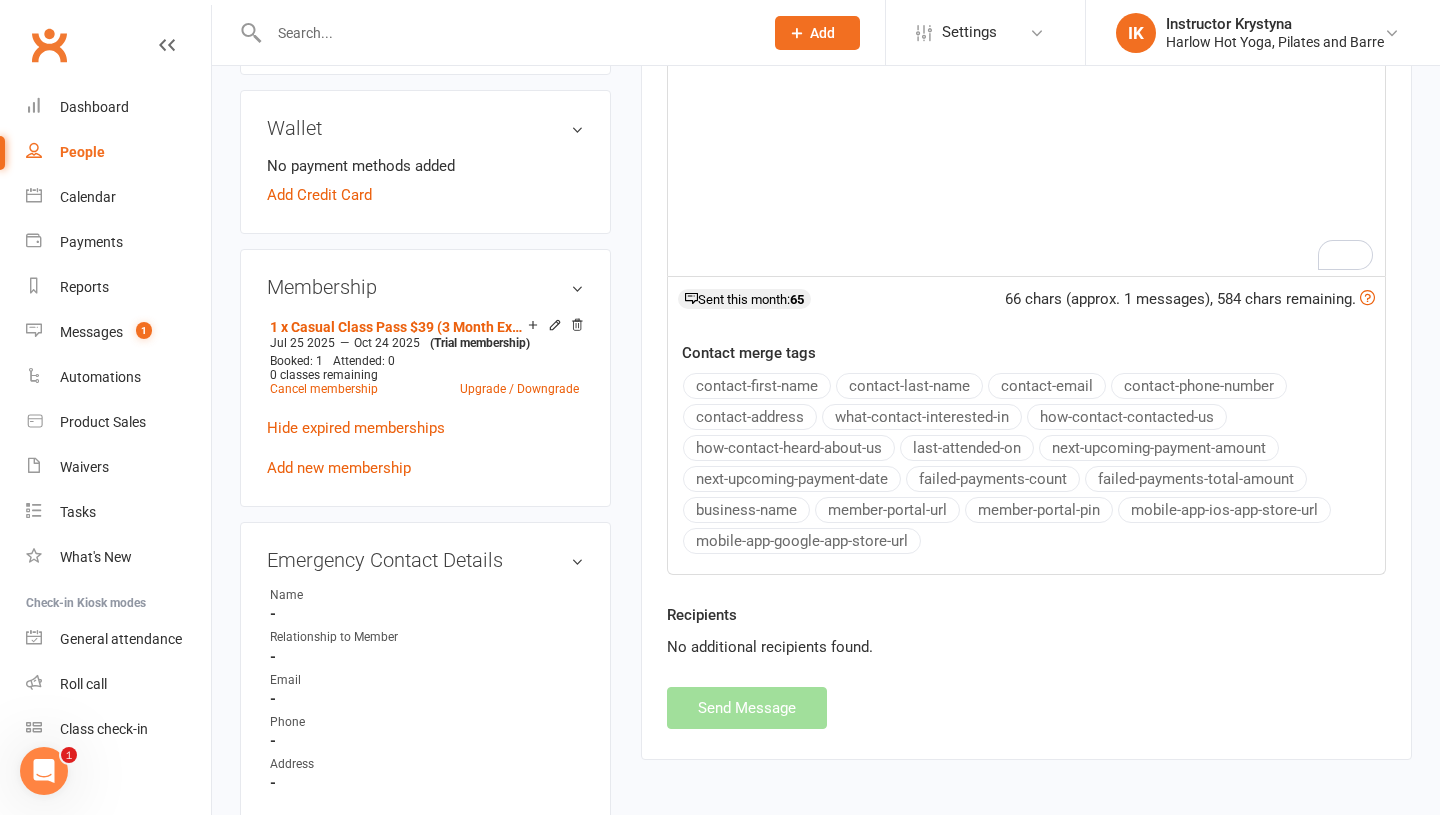 scroll, scrollTop: 0, scrollLeft: 0, axis: both 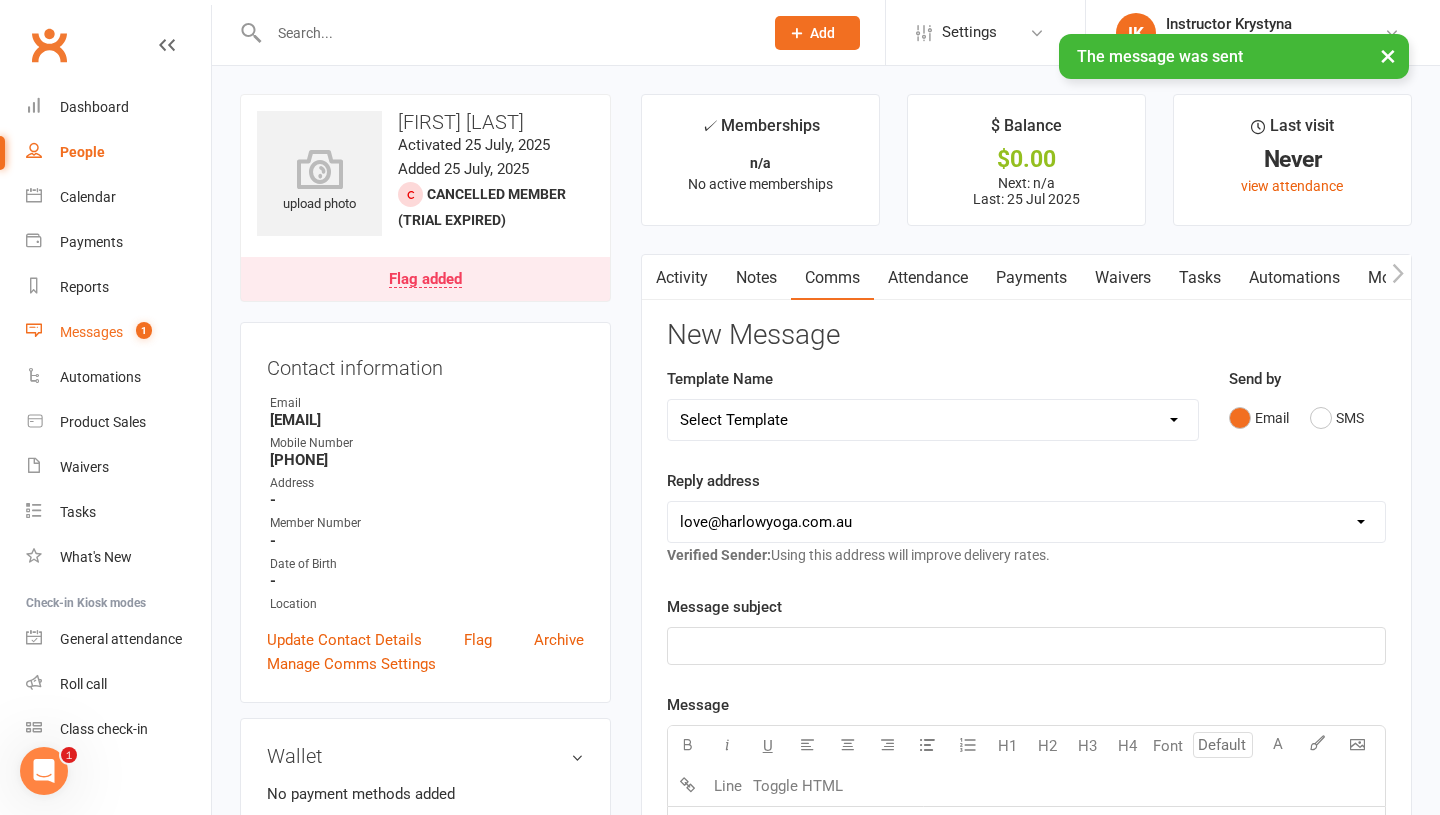 click on "Messages   1" at bounding box center [118, 332] 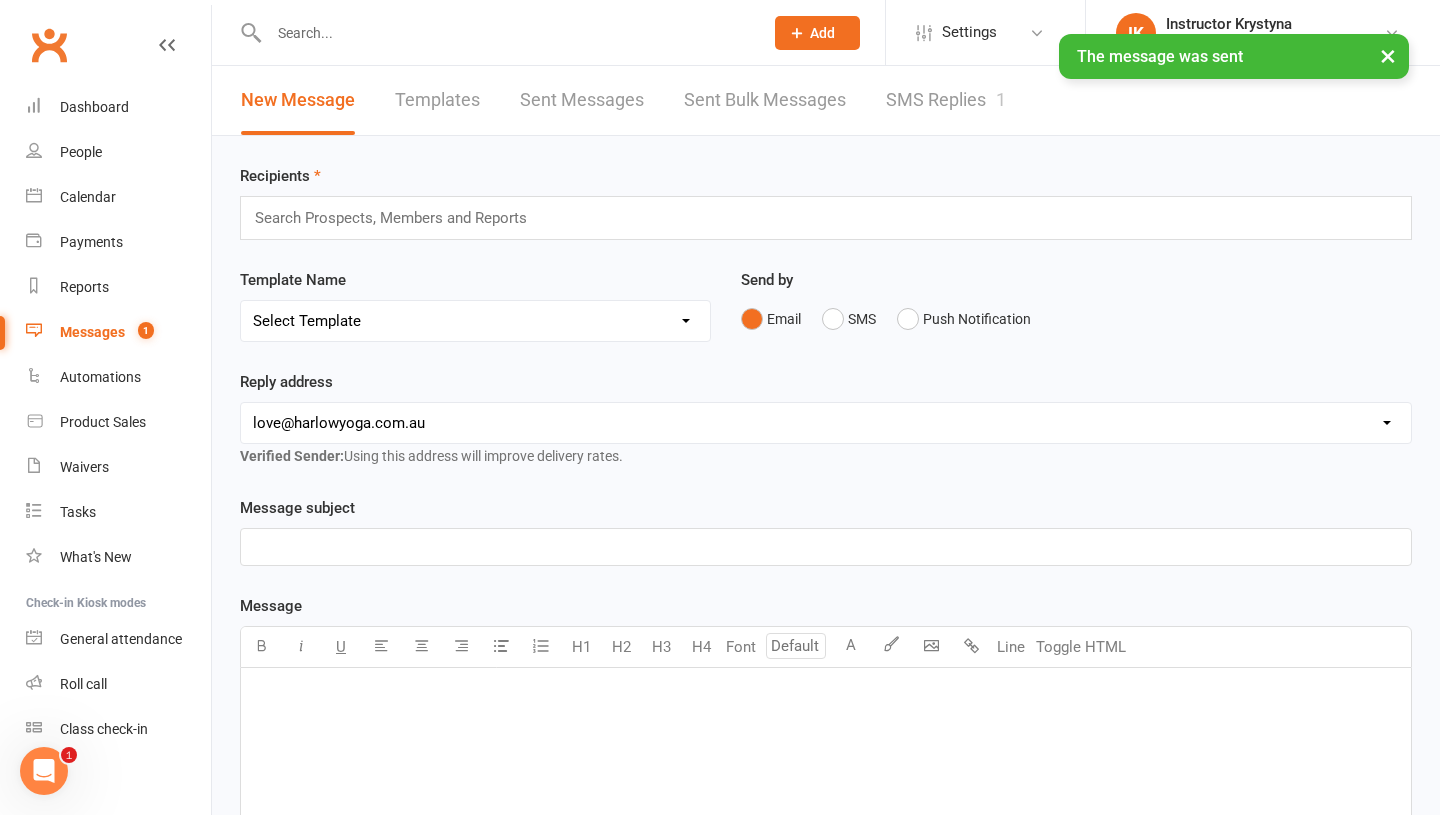 click on "SMS Replies  1" at bounding box center (946, 100) 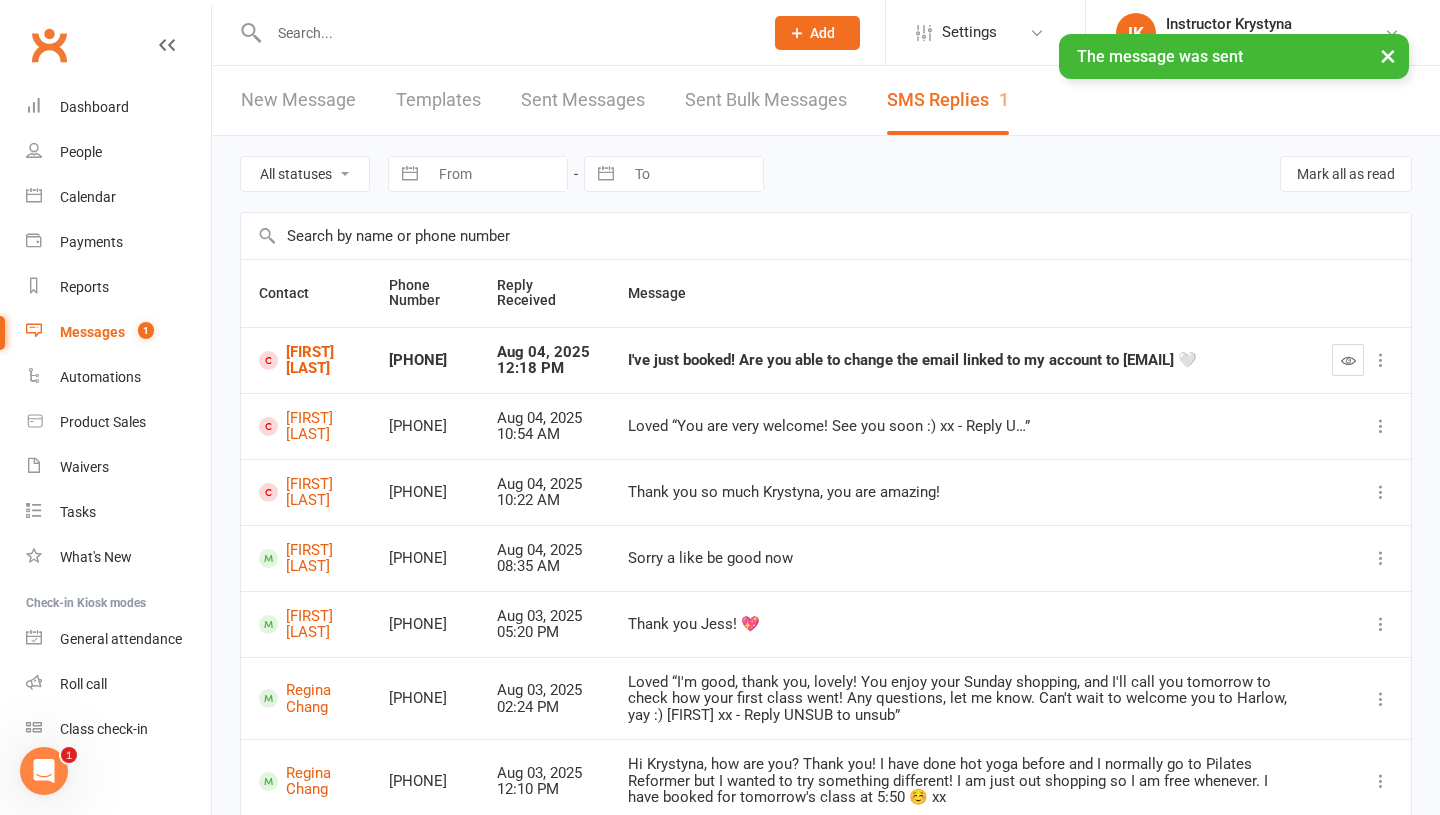 click at bounding box center [1348, 360] 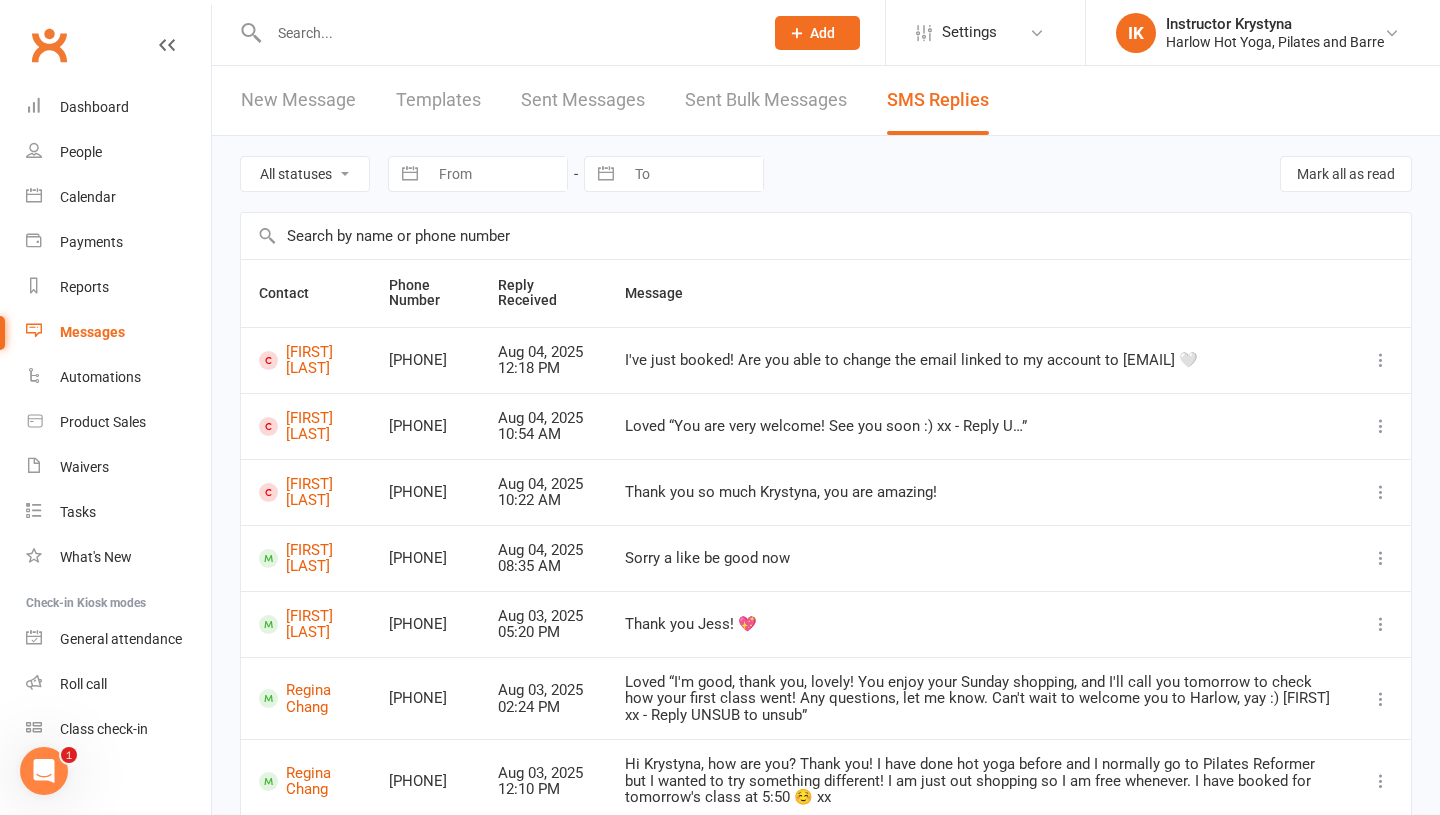 click on "I've just booked! Are you able to change the email linked to my account to [EMAIL] 🤍" at bounding box center [979, 360] 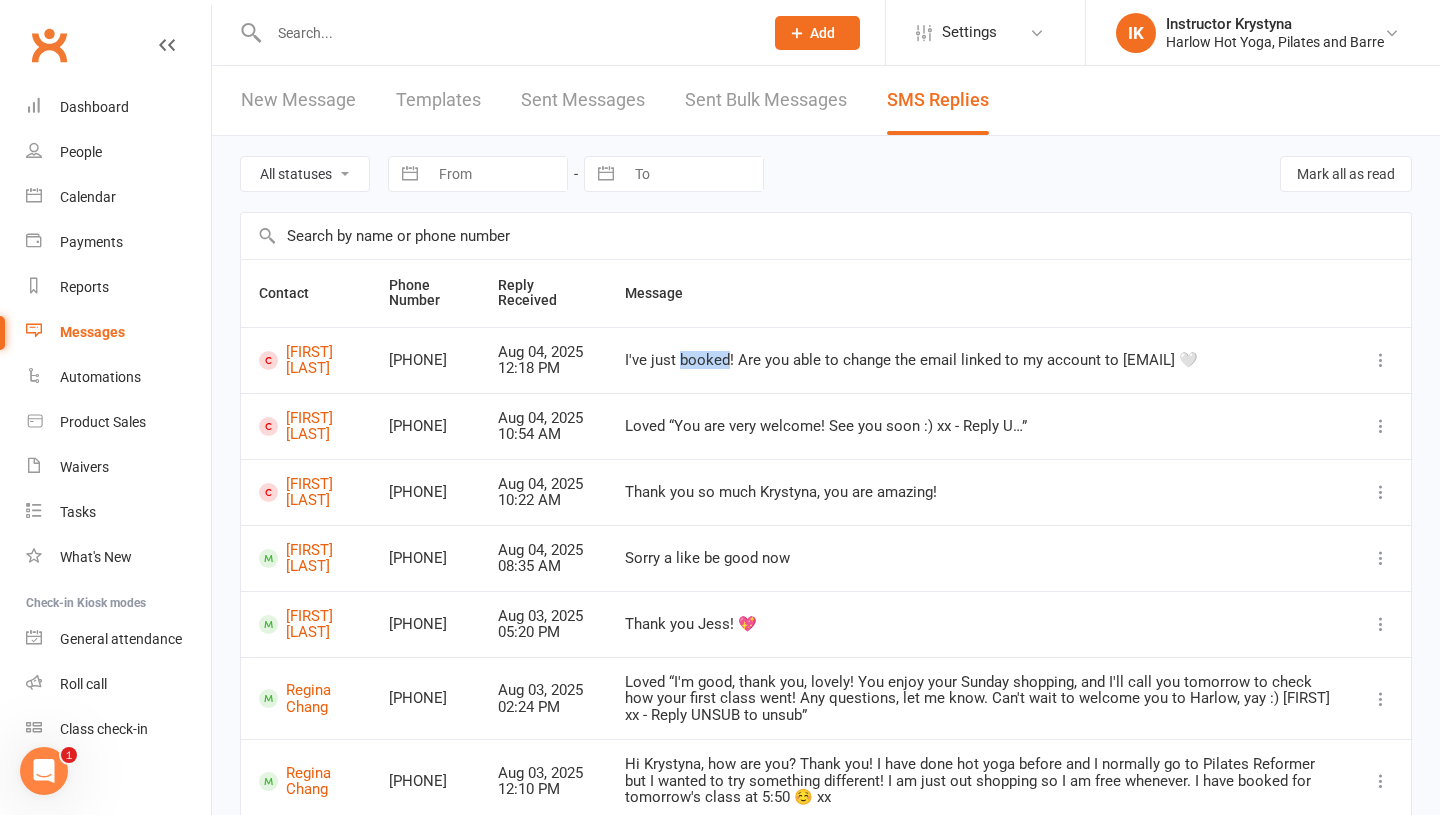 click on "I've just booked! Are you able to change the email linked to my account to [EMAIL] 🤍" at bounding box center [979, 360] 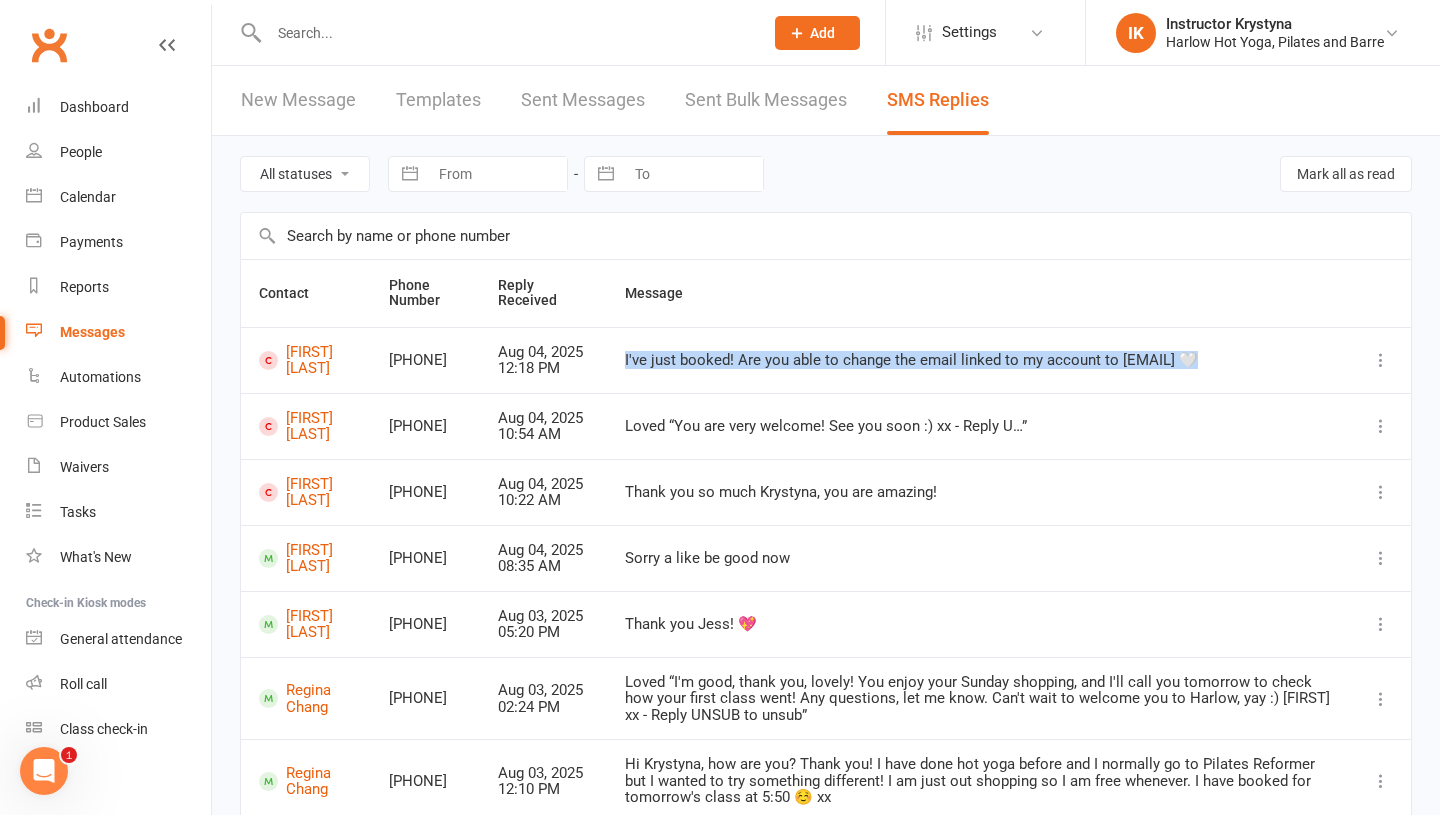 click on "I've just booked! Are you able to change the email linked to my account to [EMAIL] 🤍" at bounding box center [979, 360] 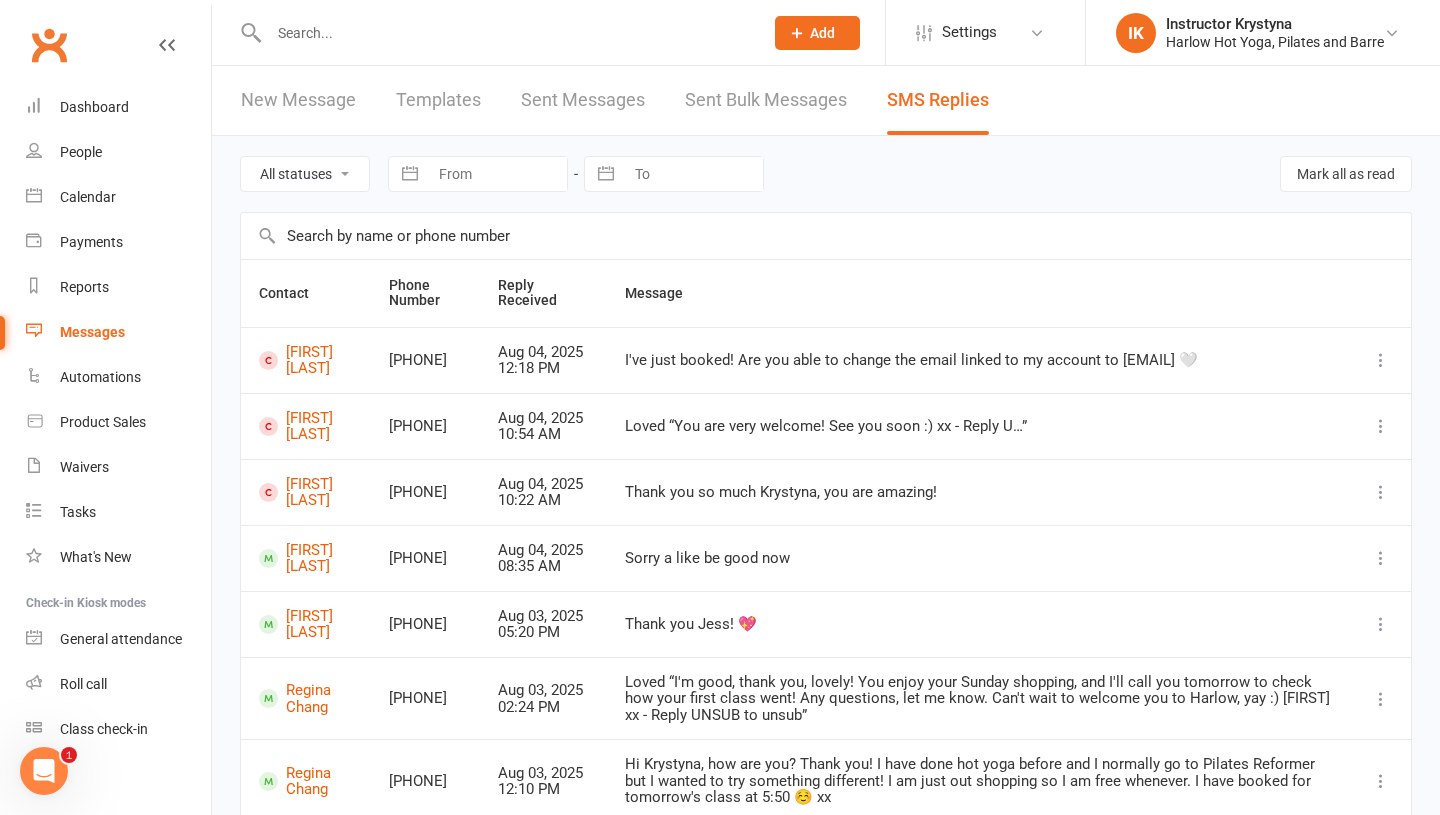 click on "[FIRST] [LAST]" at bounding box center [306, 360] 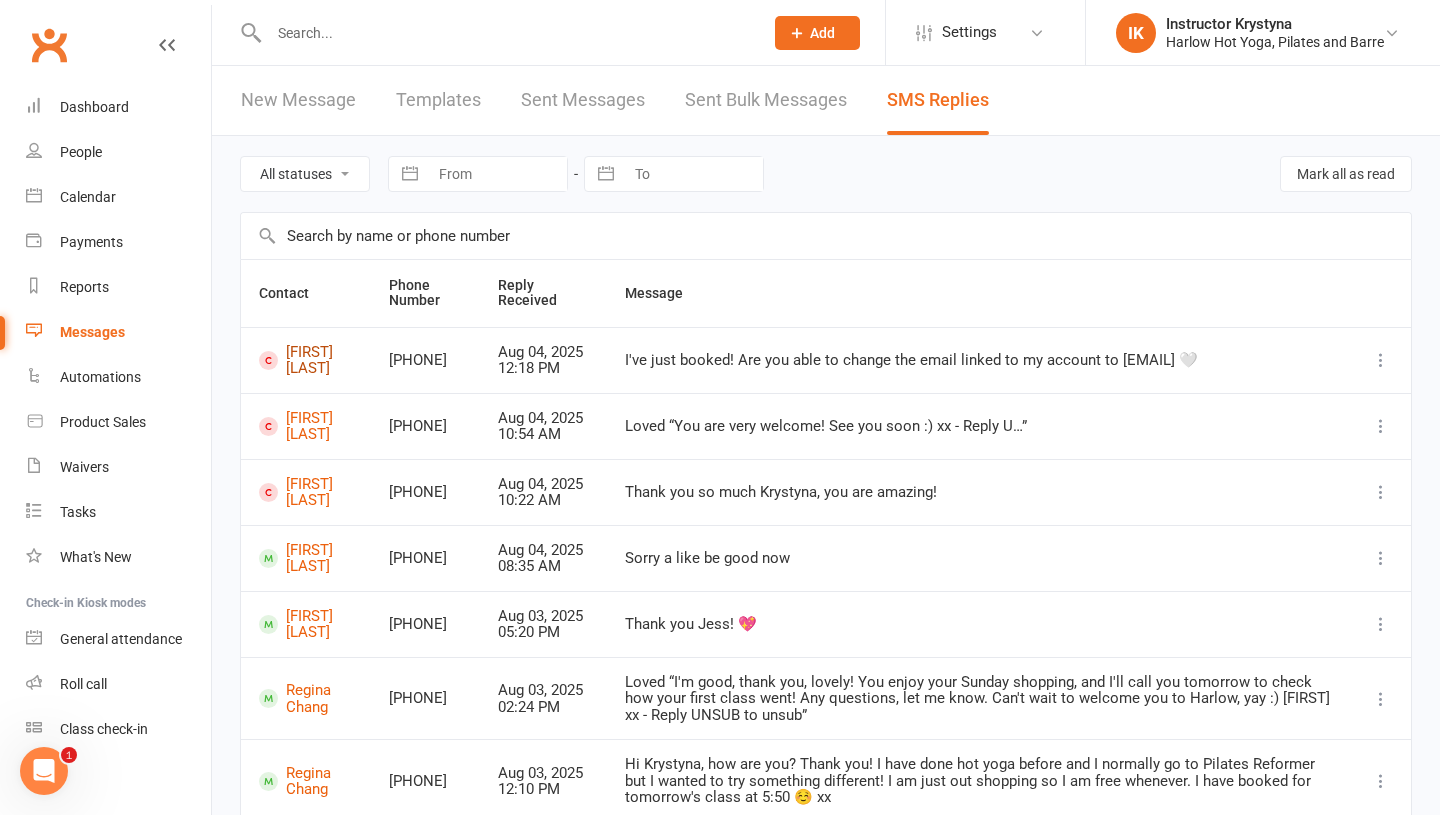 click on "[FIRST] [LAST]" at bounding box center (306, 360) 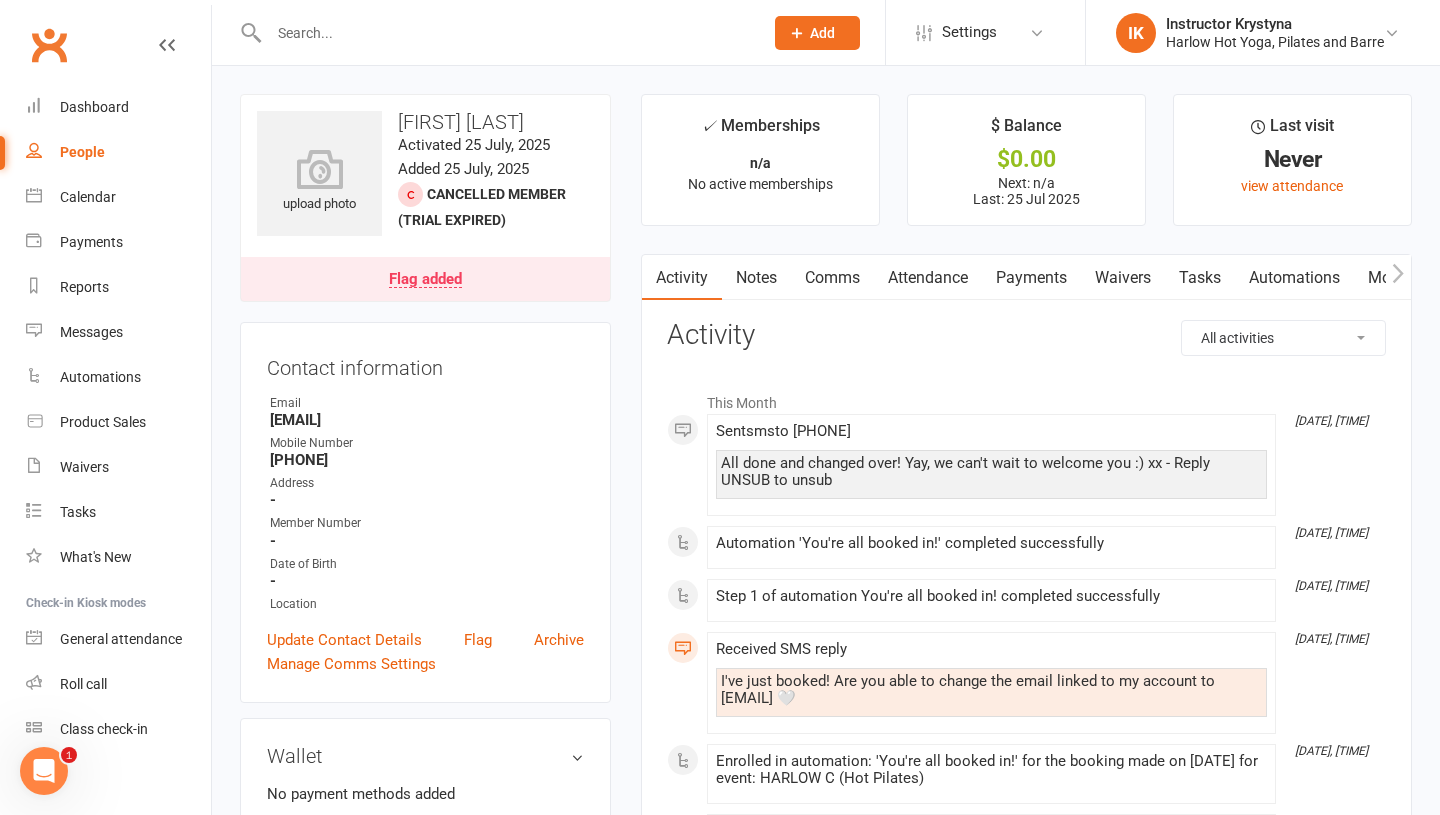 click on "Notes" at bounding box center (756, 278) 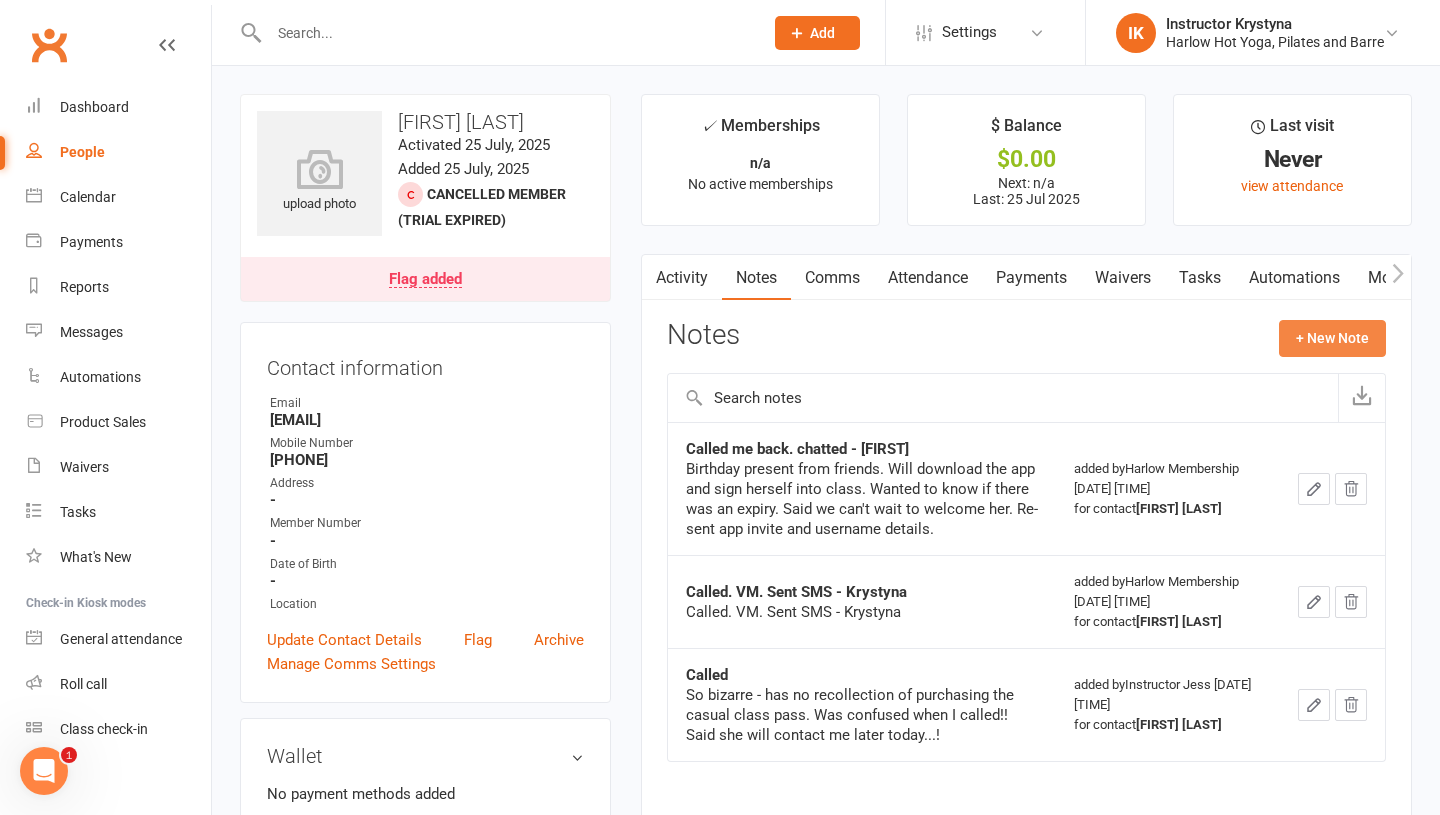 click on "+ New Note" at bounding box center (1332, 338) 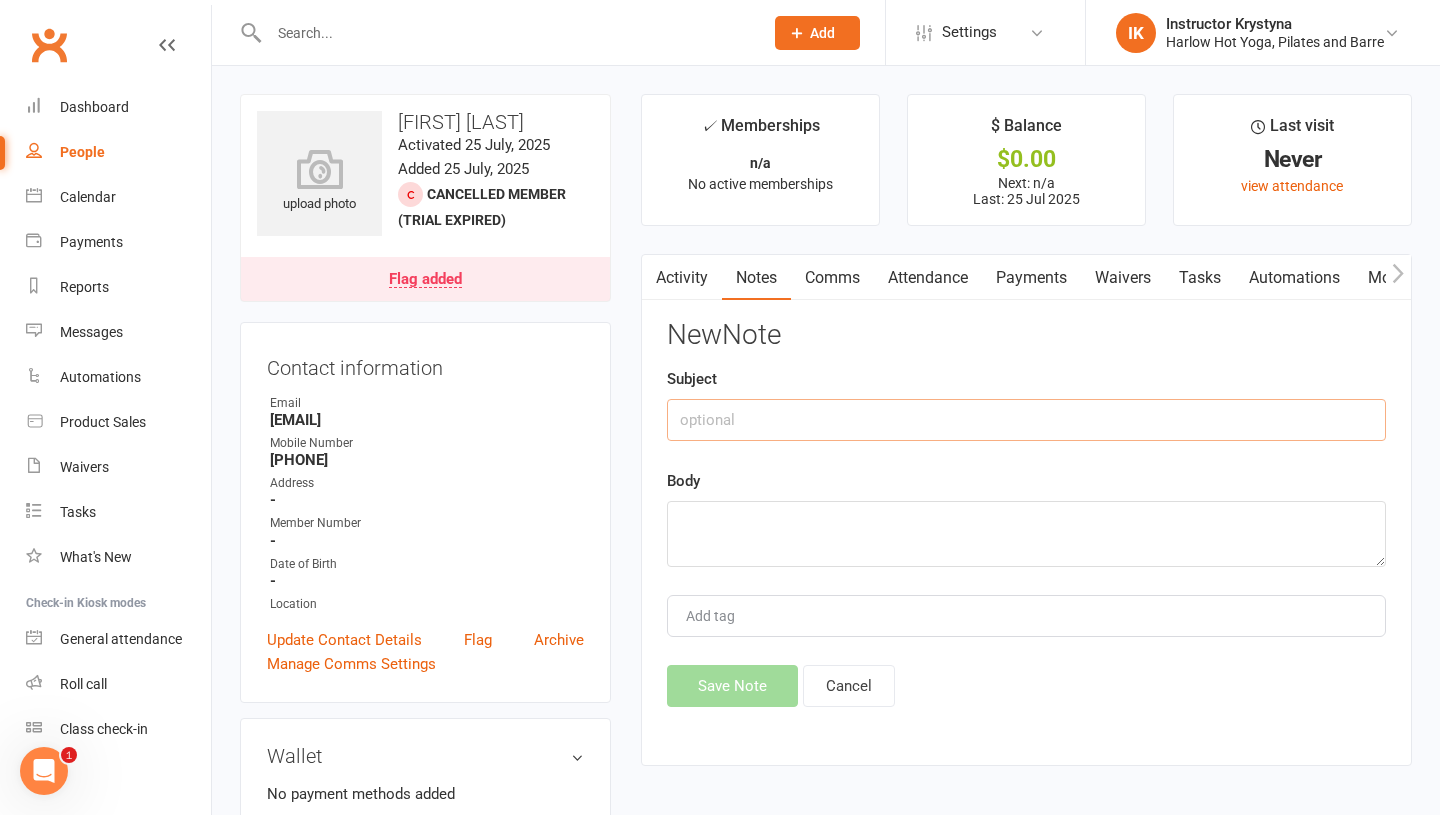 click at bounding box center (1026, 420) 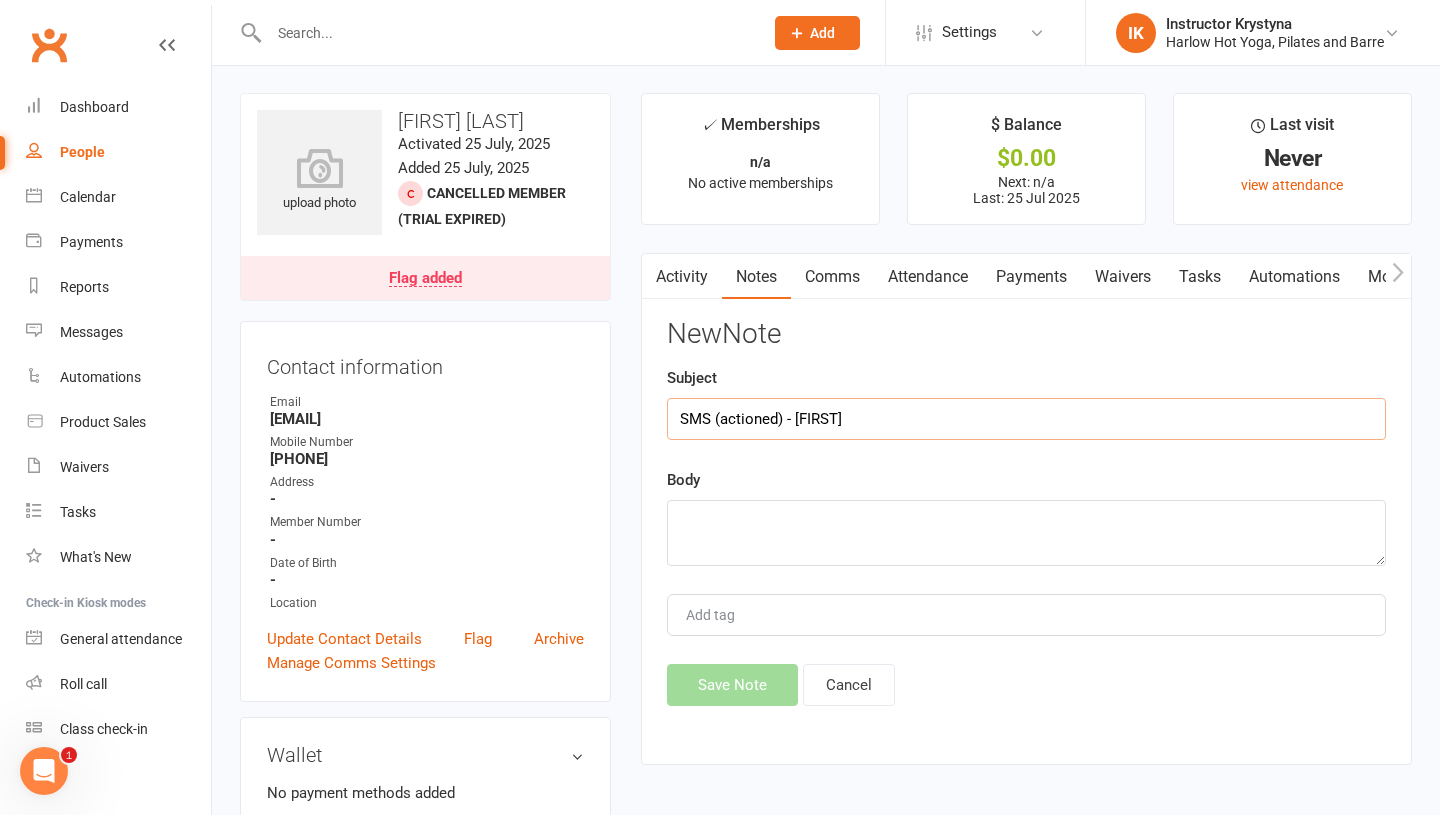 scroll, scrollTop: 2, scrollLeft: 0, axis: vertical 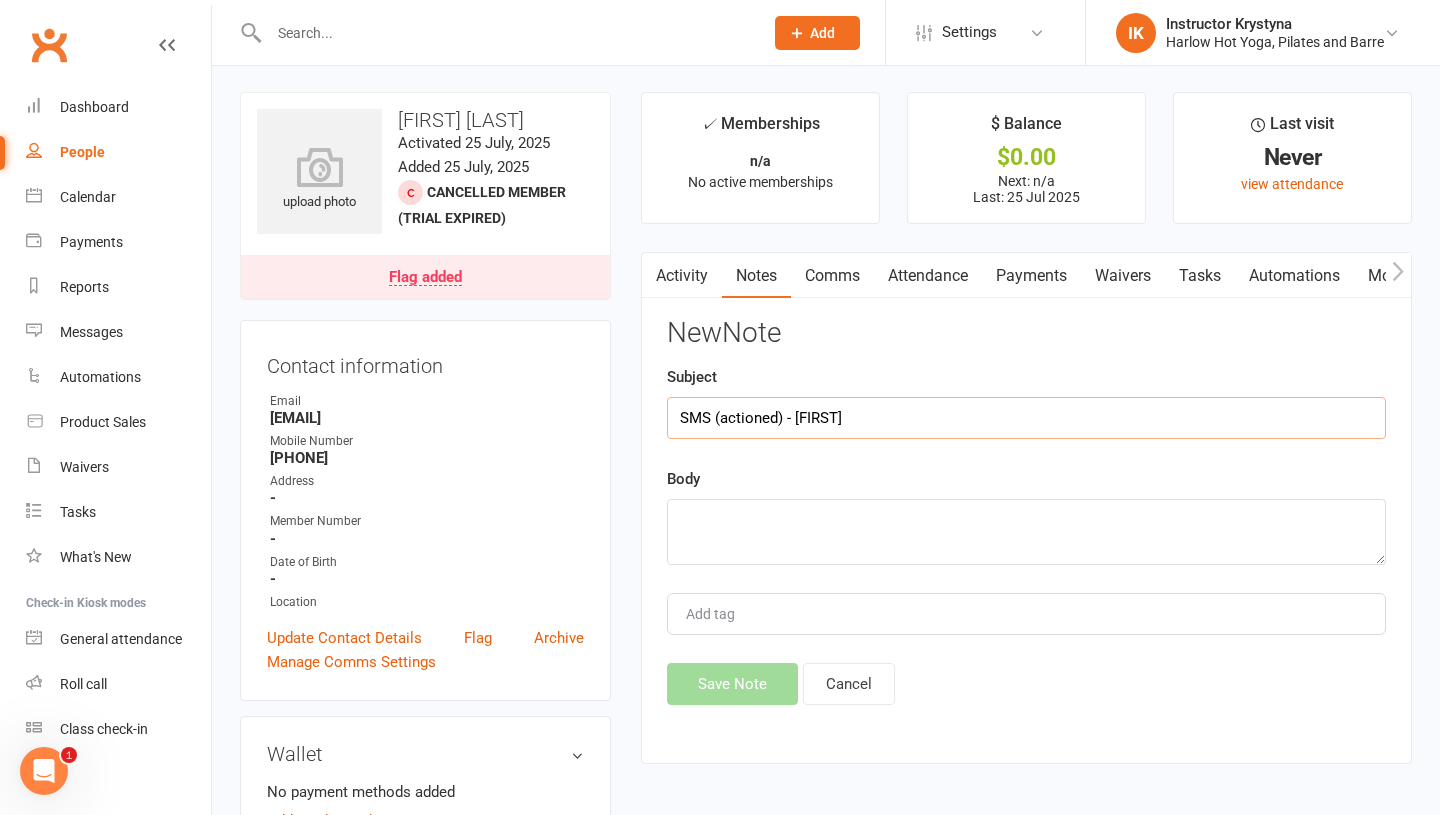 type on "SMS (actioned) - [FIRST]" 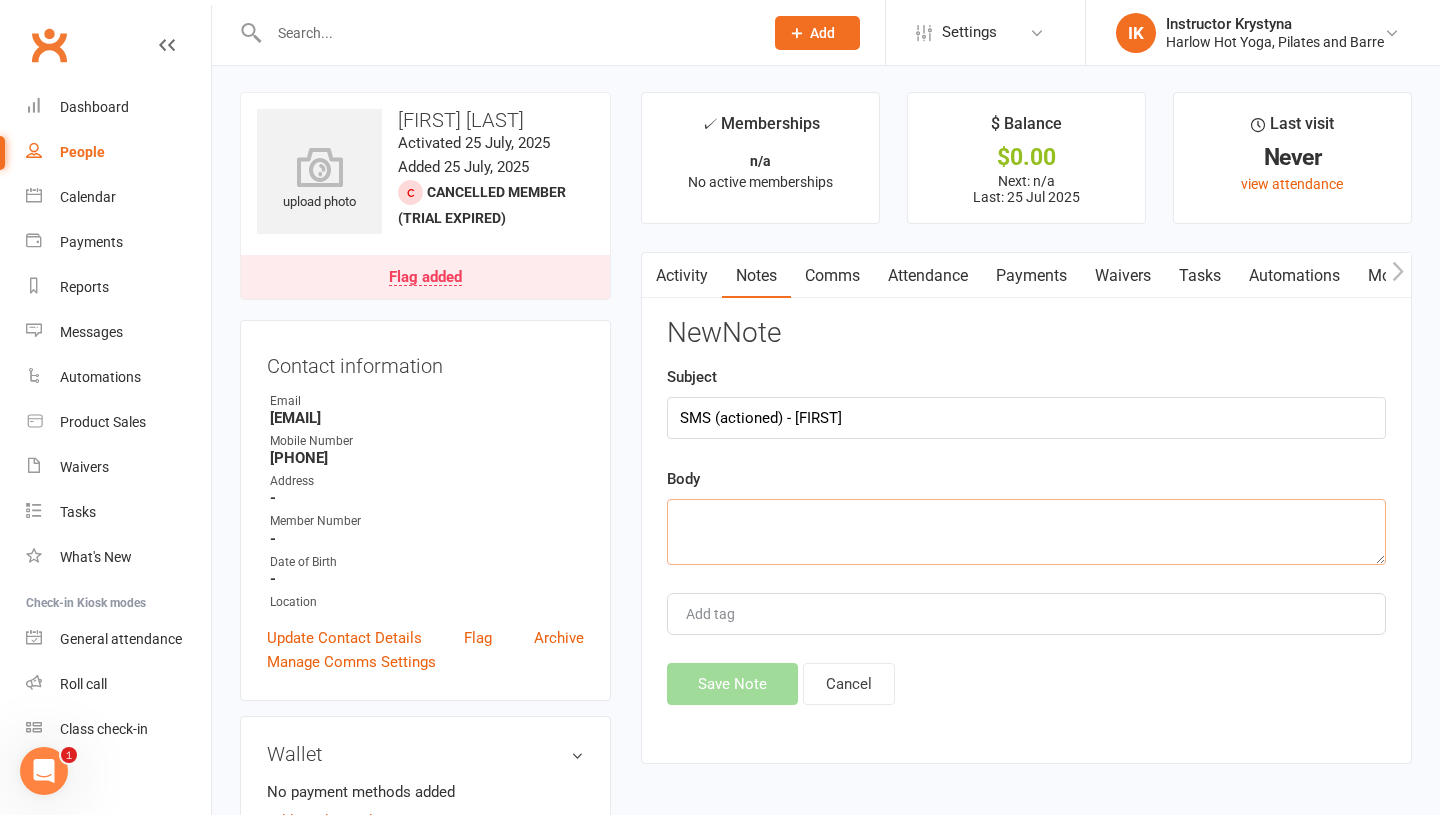 click at bounding box center (1026, 532) 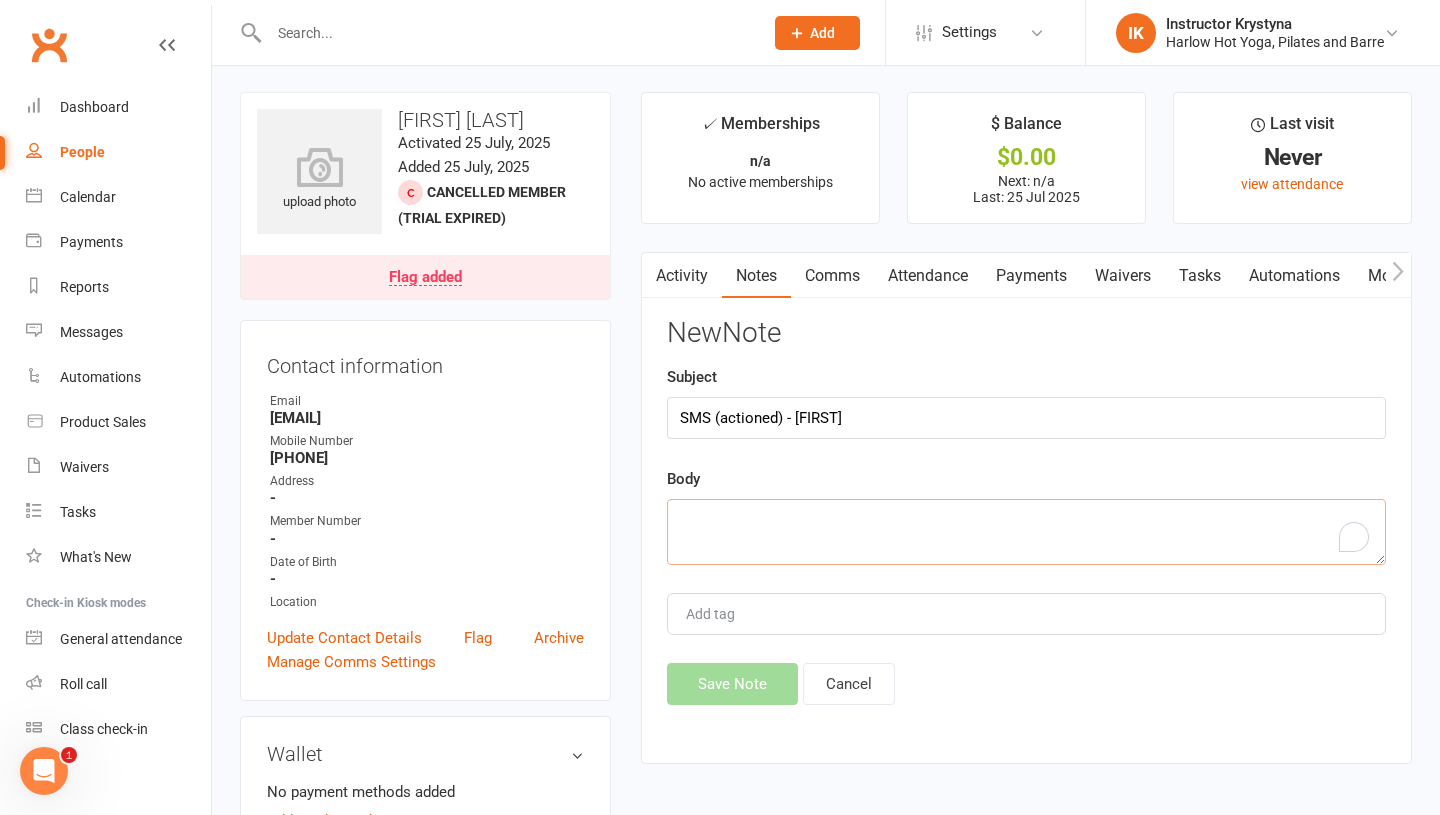 paste on "I've just booked! Are you able to change the email linked to my account to [EMAIL] 🤍" 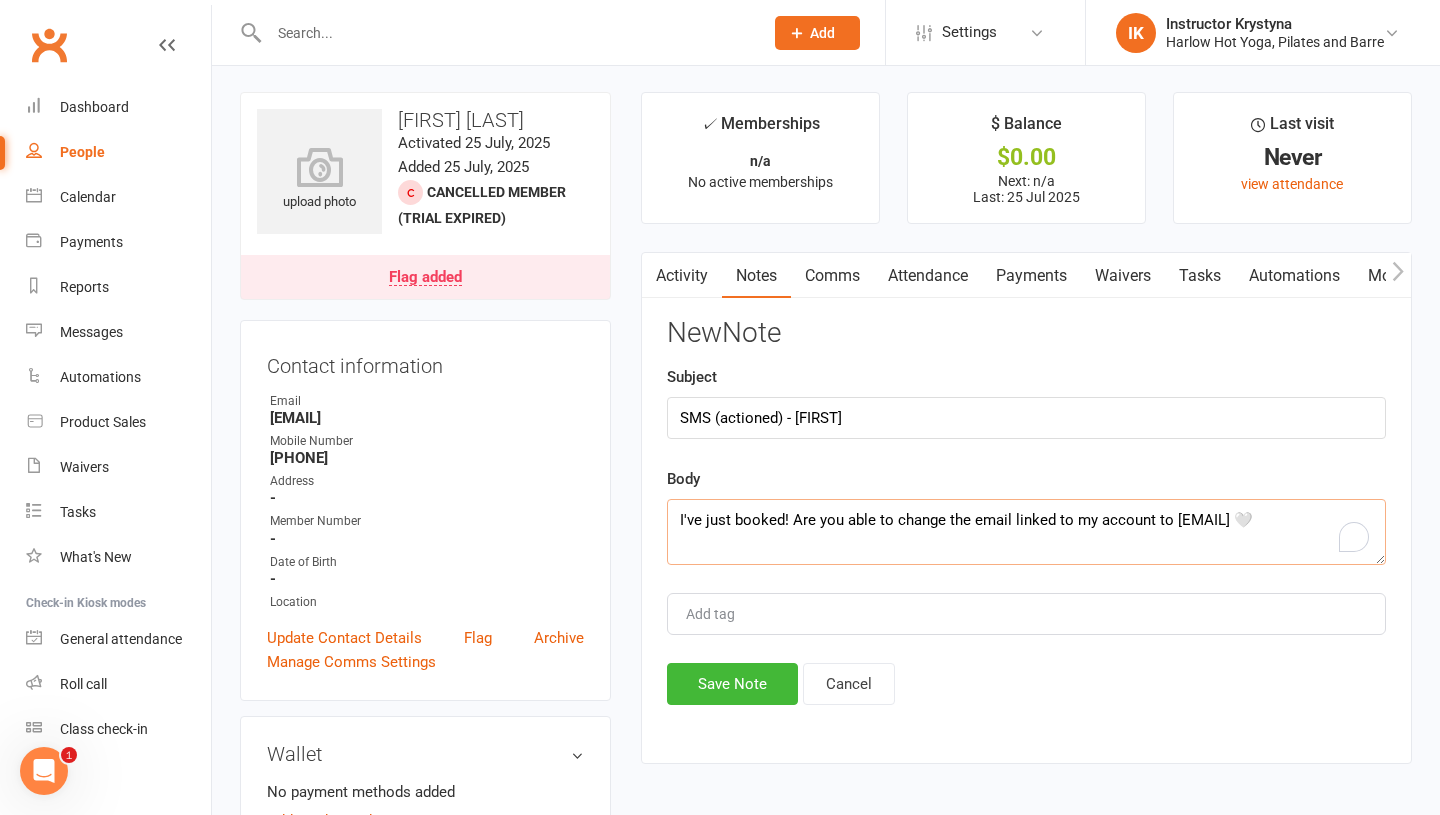 scroll, scrollTop: 37, scrollLeft: 0, axis: vertical 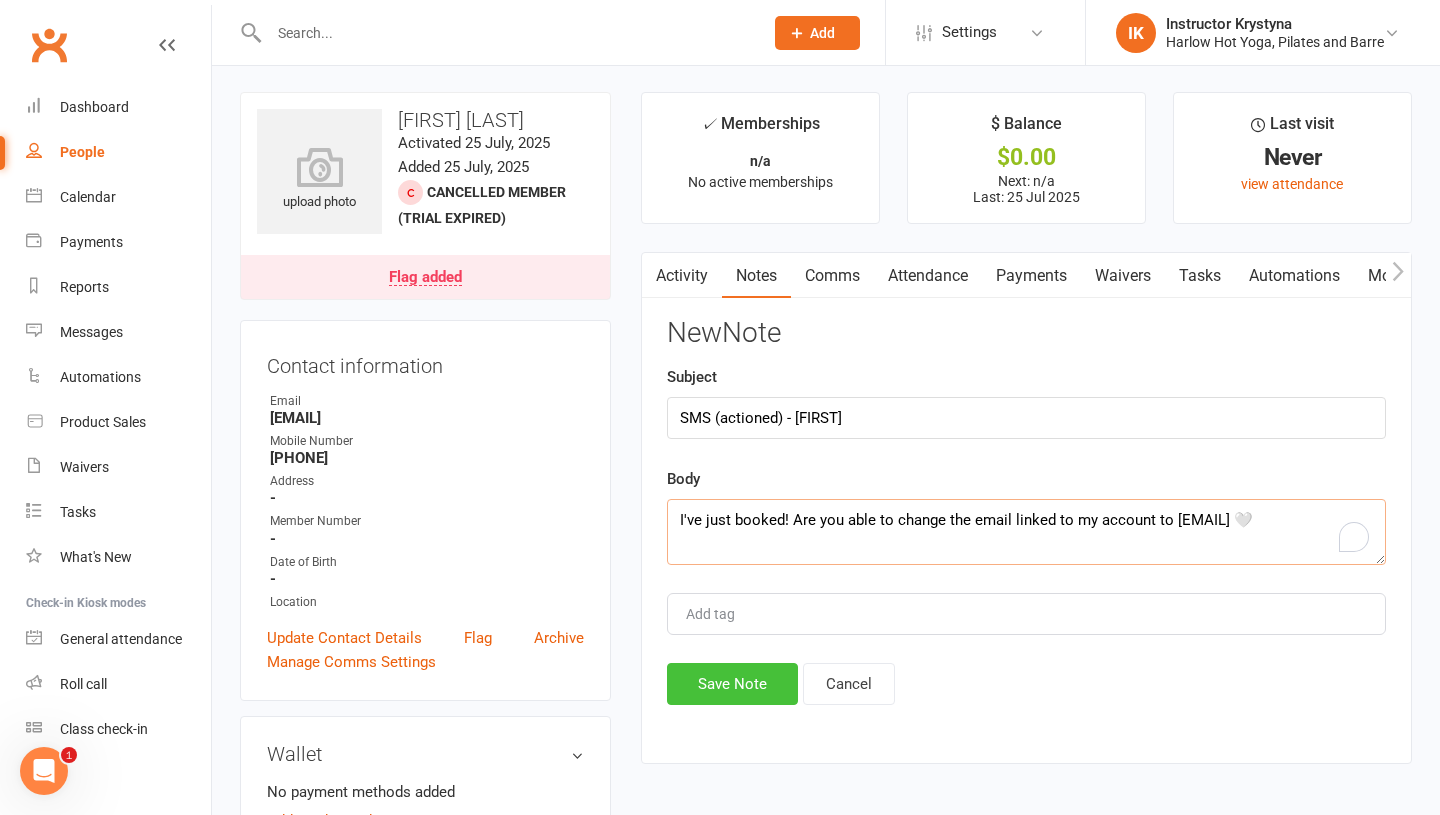 type on "I've just booked! Are you able to change the email linked to my account to [EMAIL] 🤍" 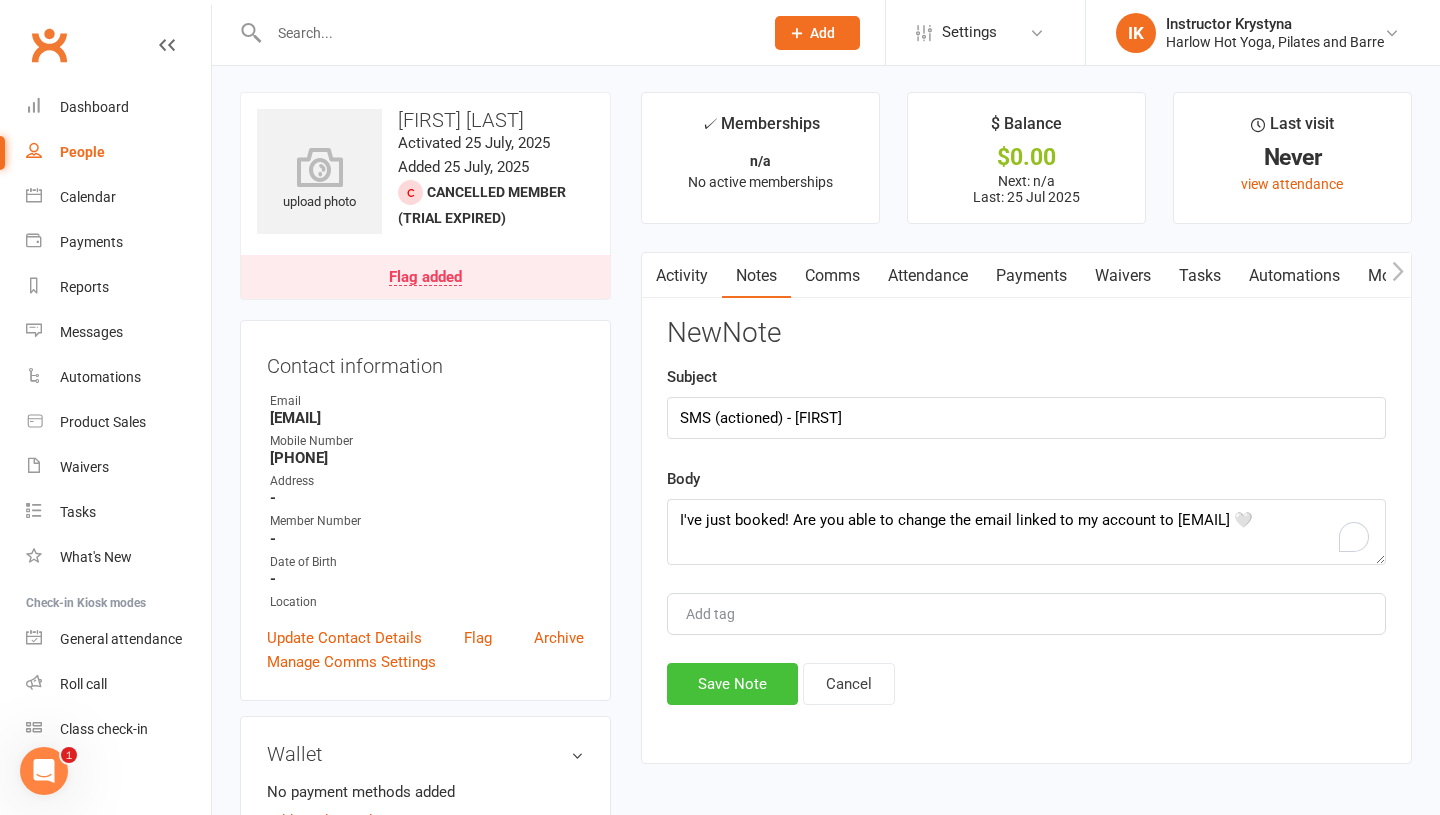 click on "Save Note" at bounding box center (732, 684) 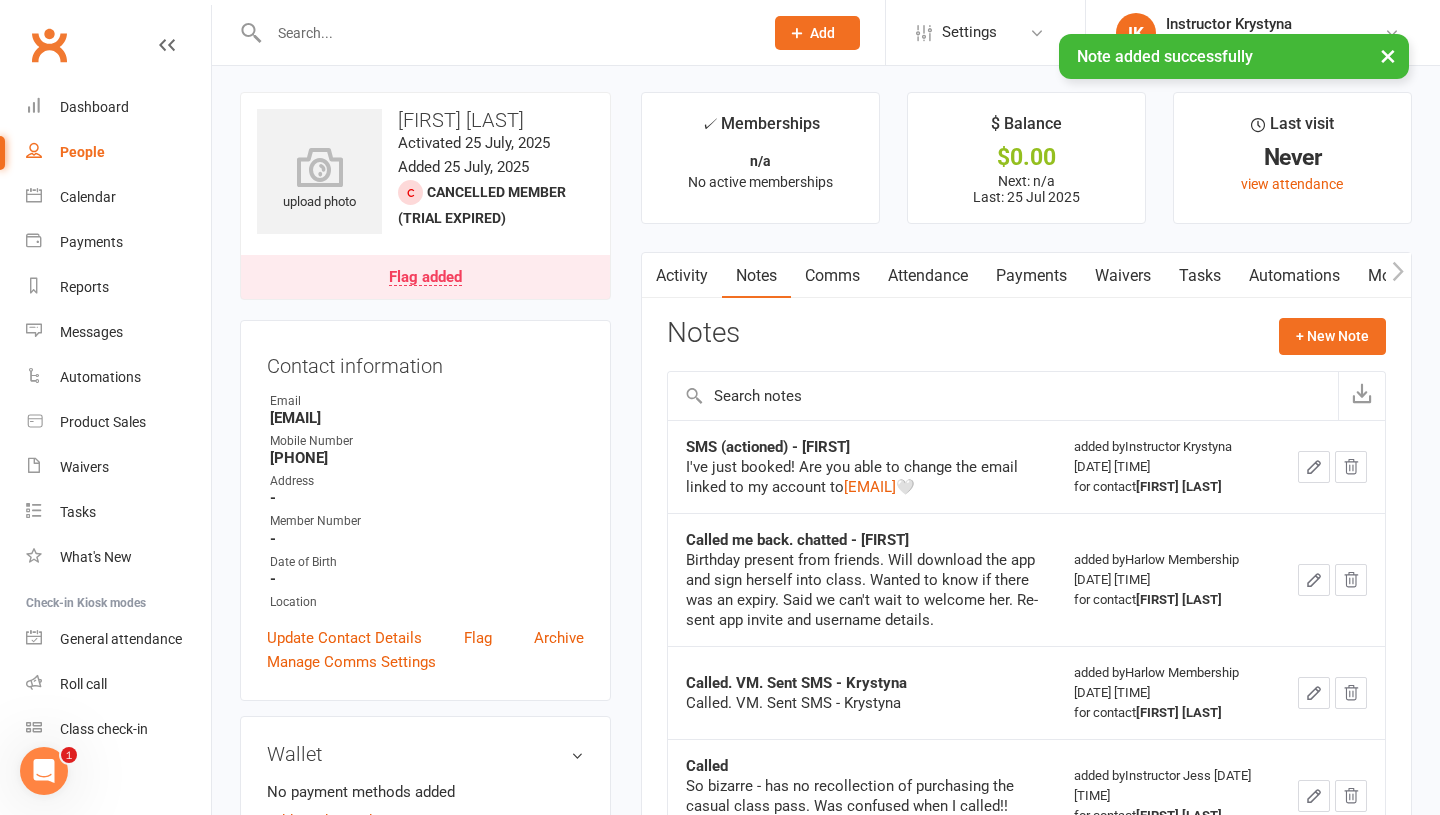click on "Tasks" at bounding box center (1200, 276) 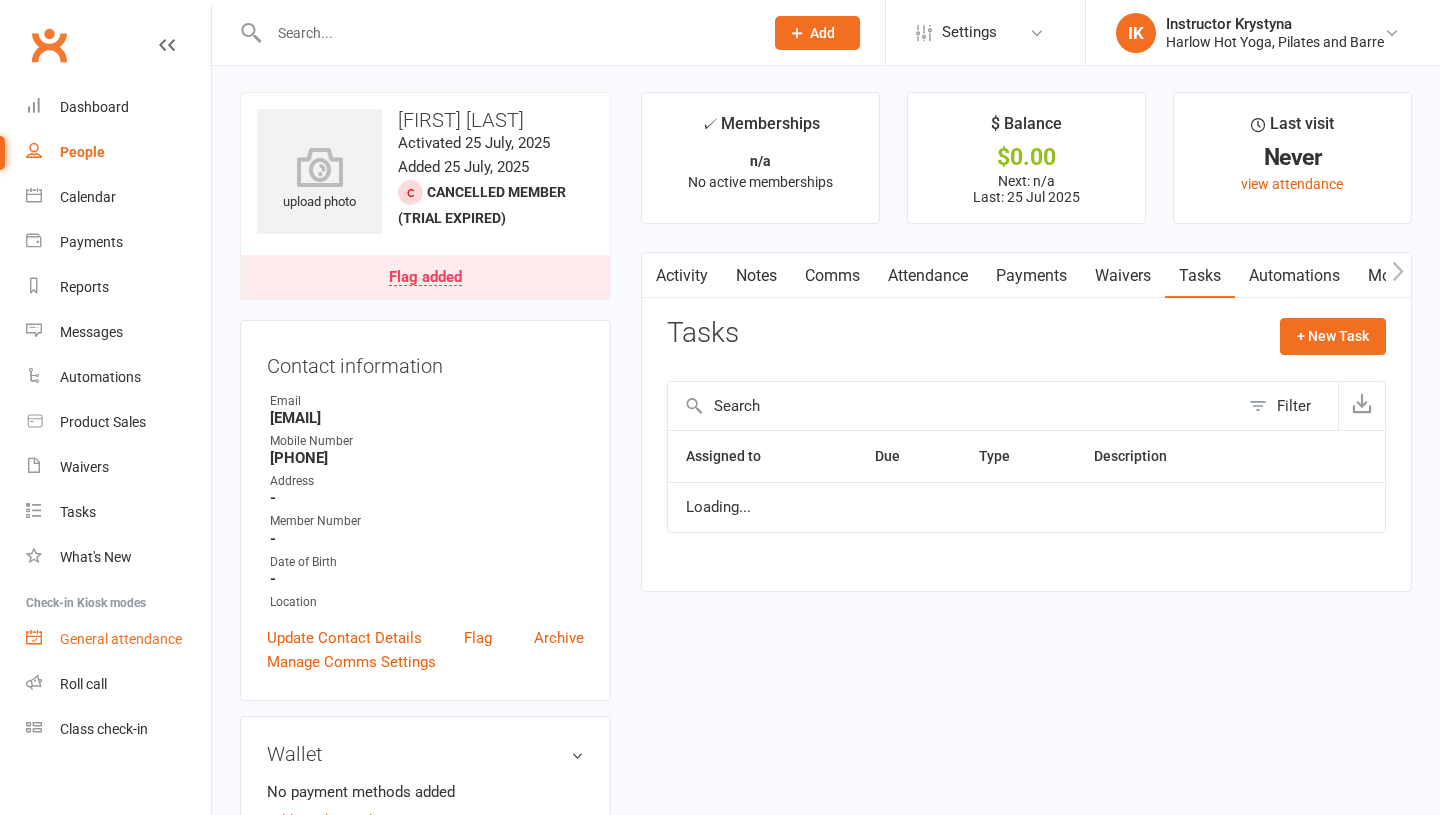 scroll, scrollTop: 2, scrollLeft: 0, axis: vertical 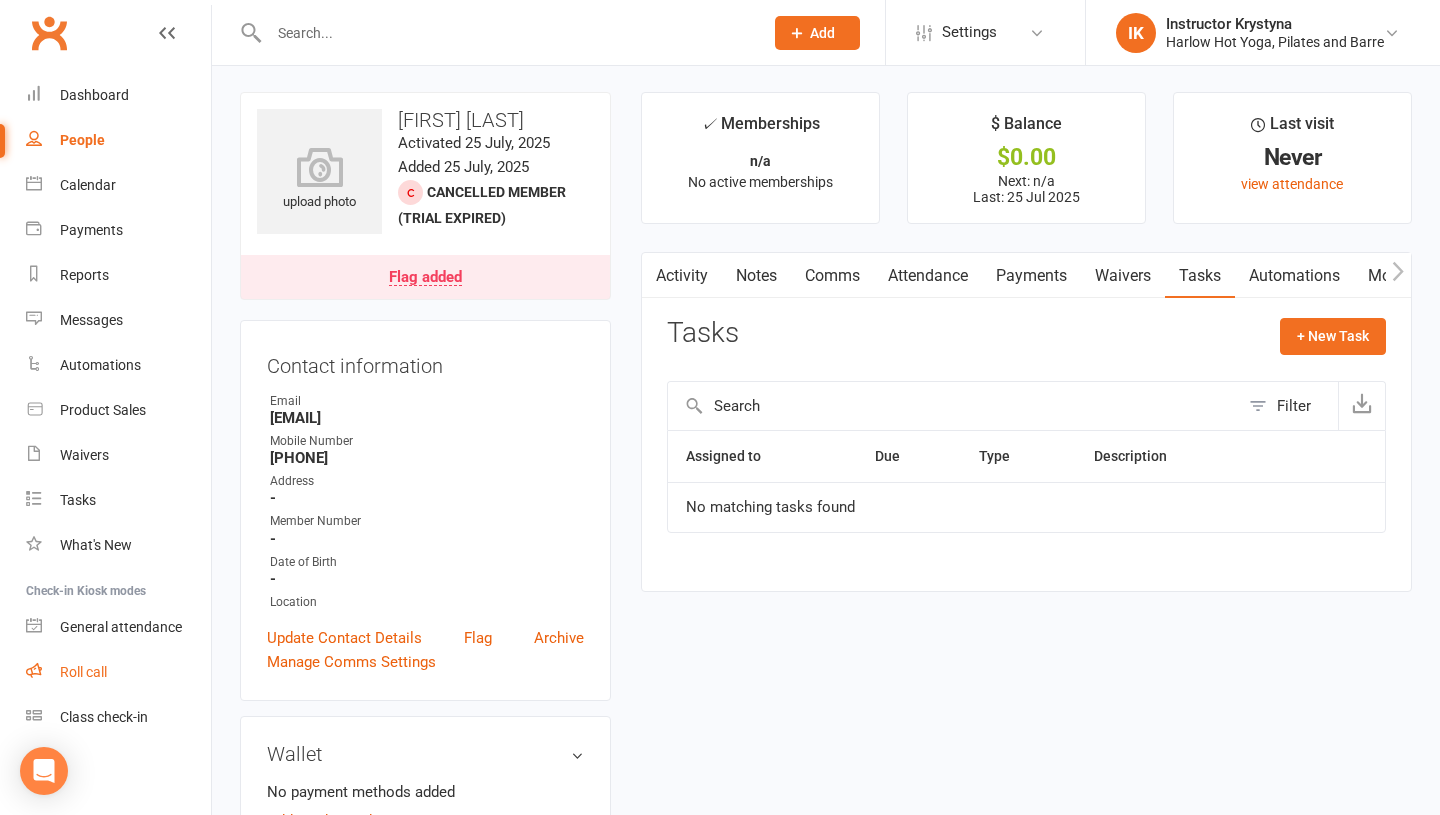 click on "Roll call" at bounding box center [118, 672] 